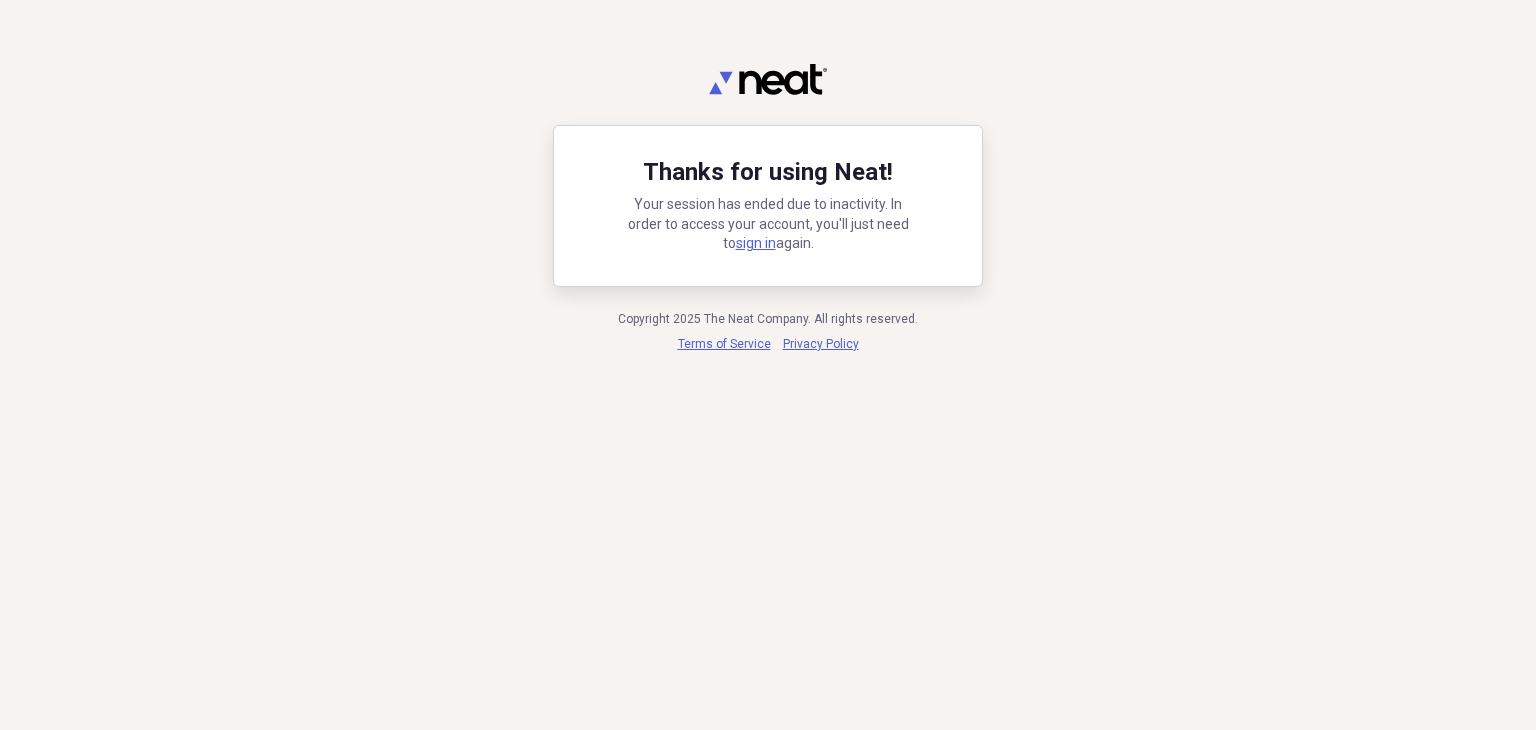 scroll, scrollTop: 0, scrollLeft: 0, axis: both 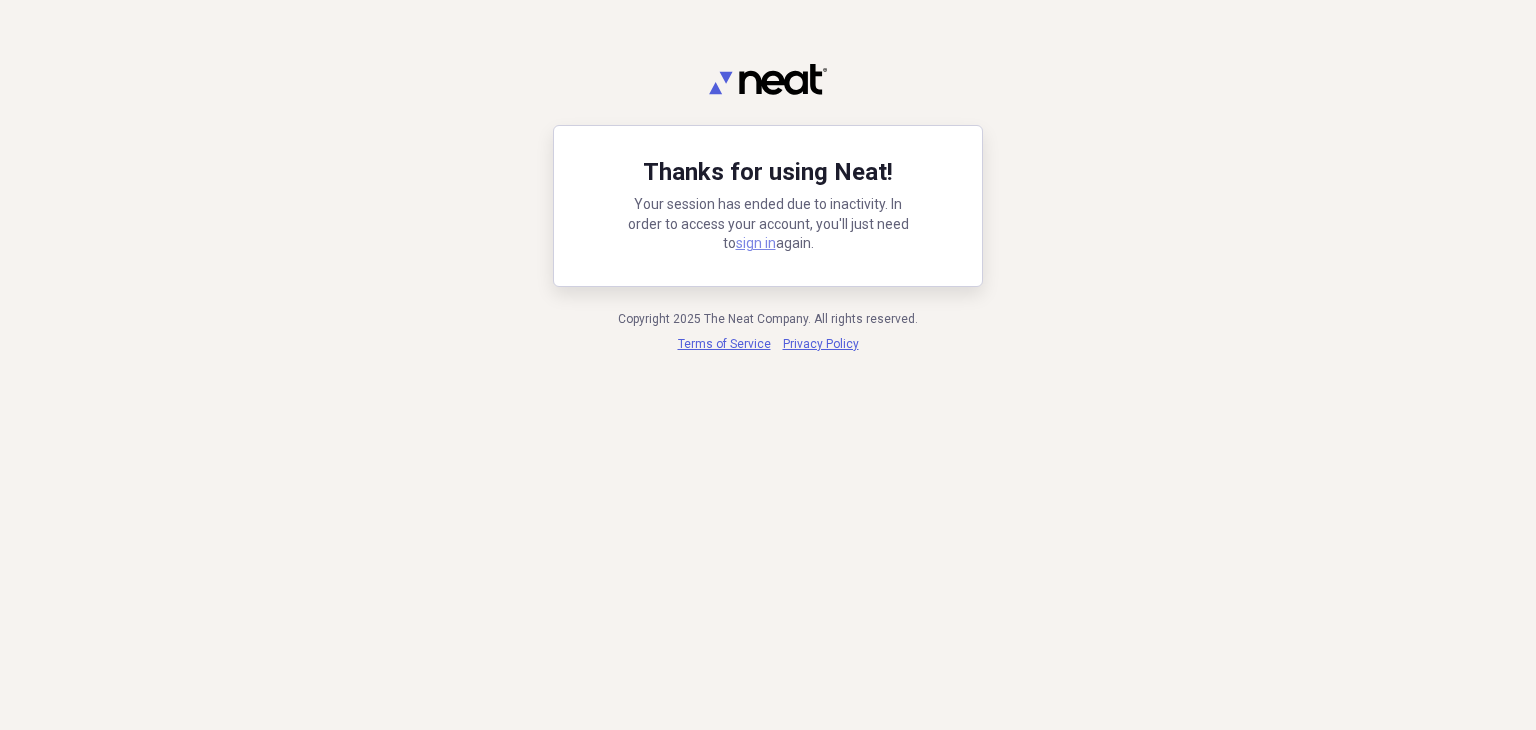 click on "sign in" at bounding box center [756, 243] 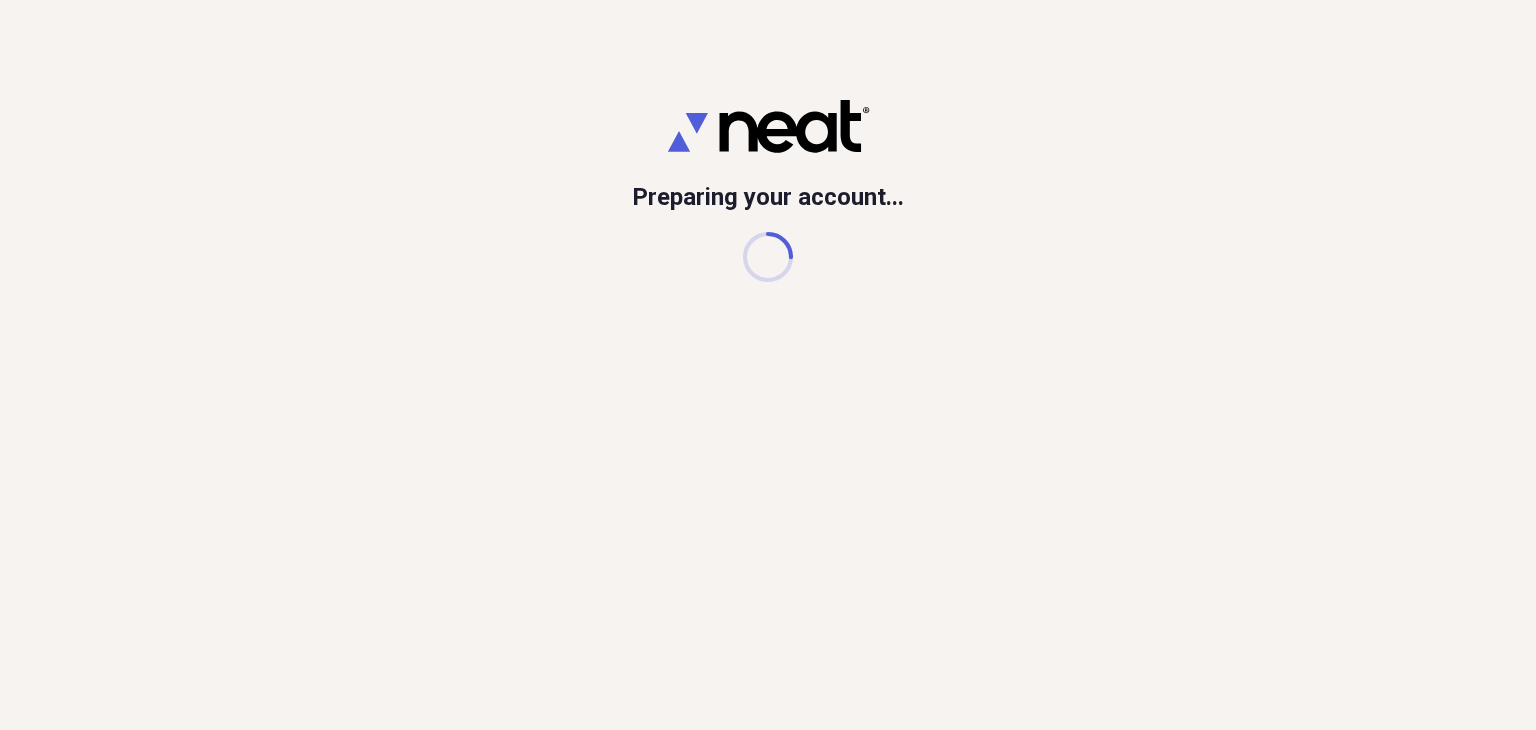scroll, scrollTop: 0, scrollLeft: 0, axis: both 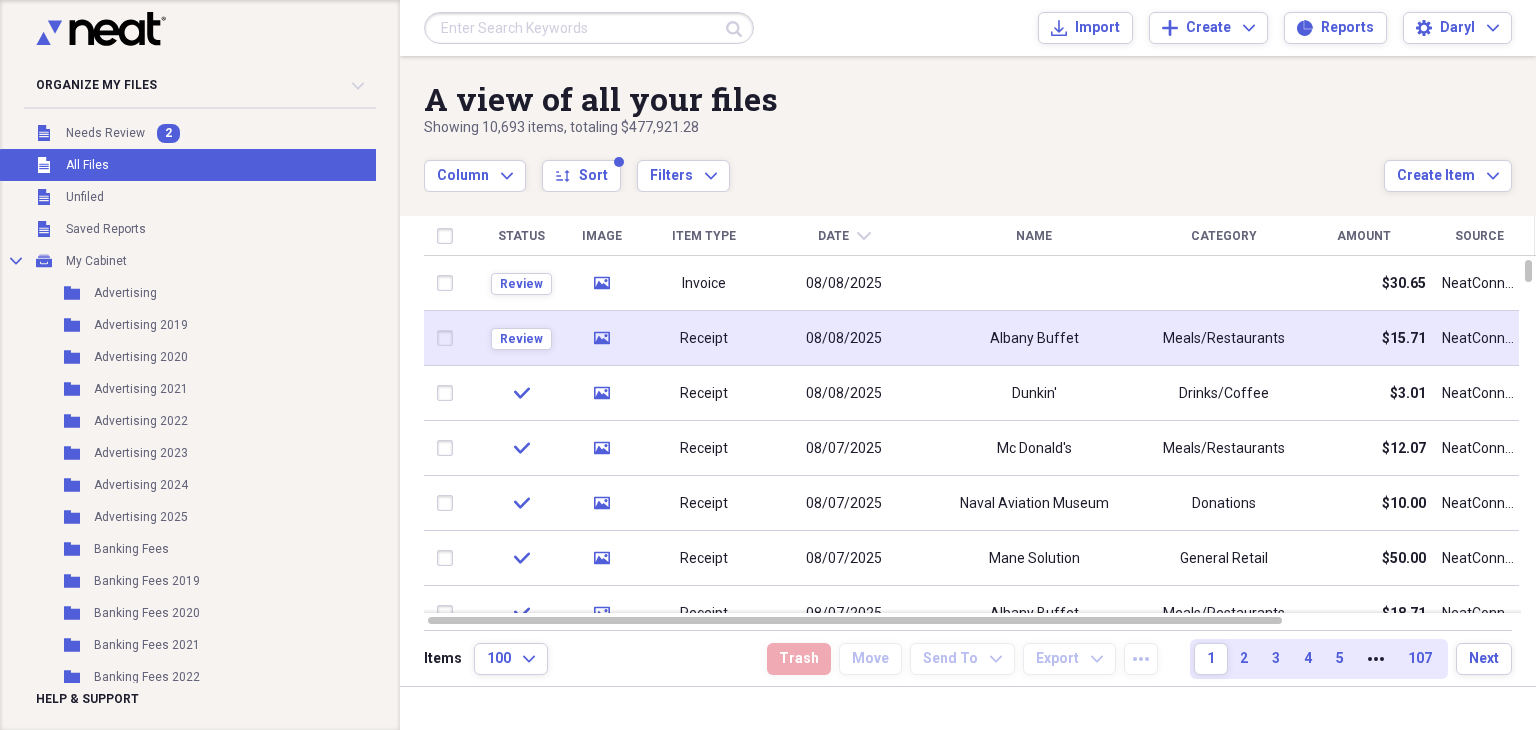 click on "08/08/2025" at bounding box center [844, 338] 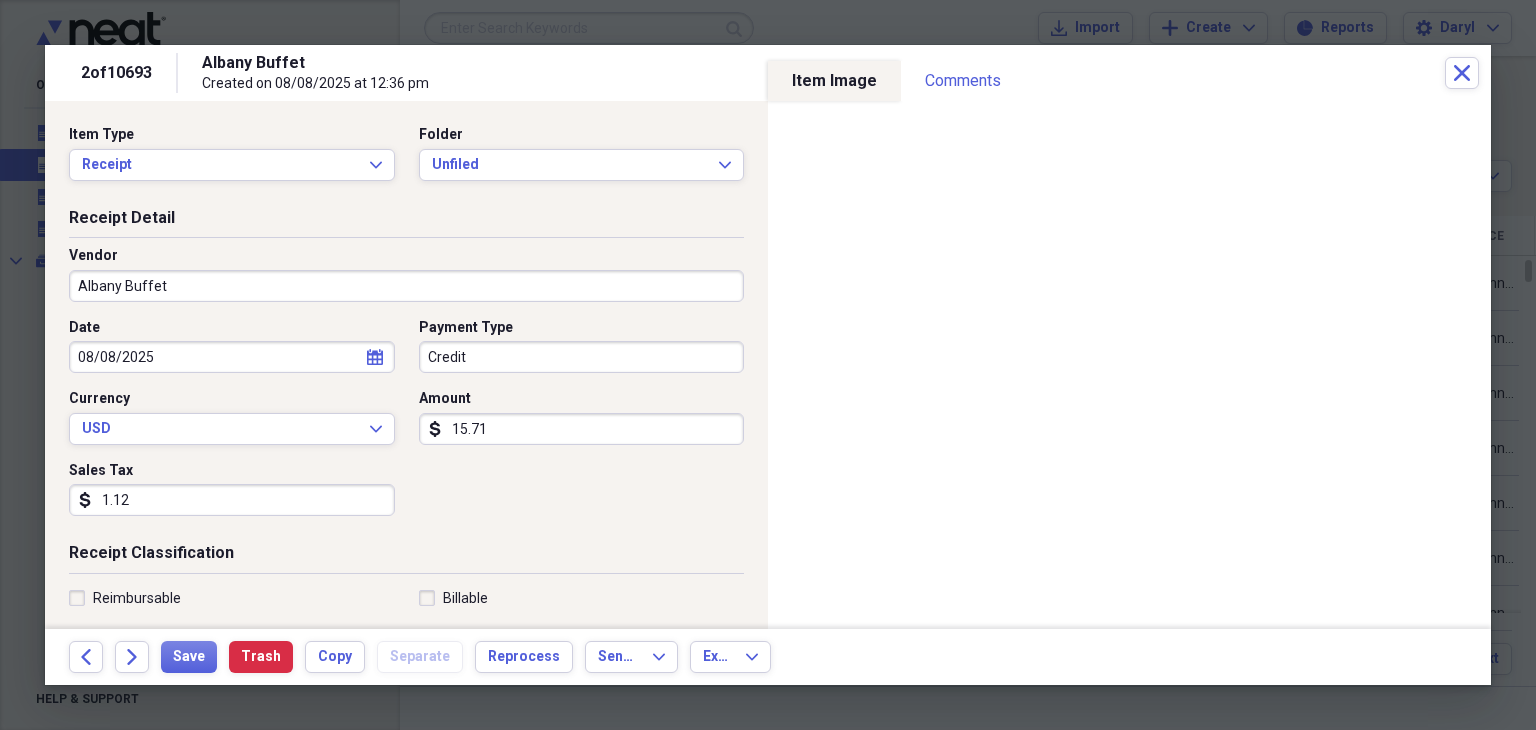 click on "15.71" at bounding box center (582, 429) 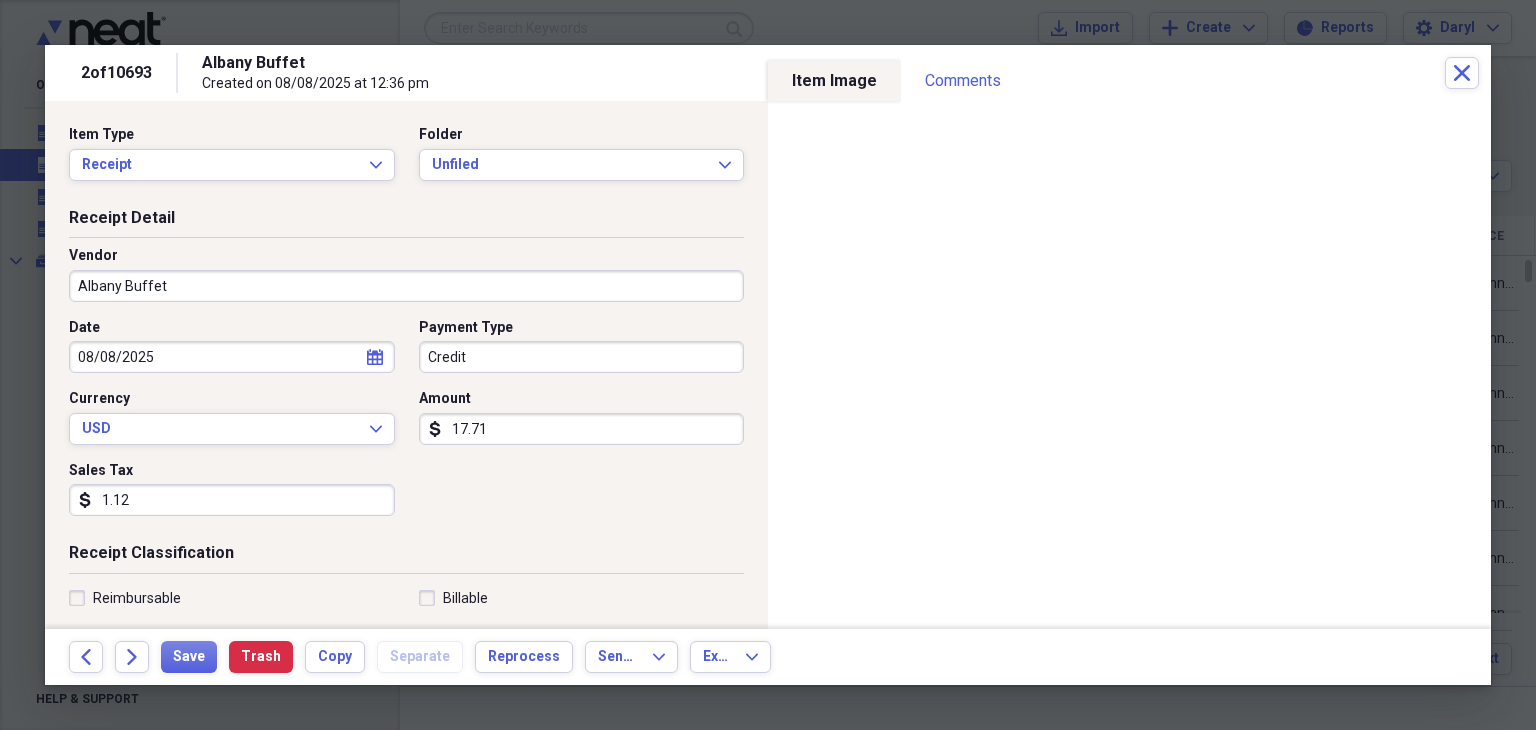 type on "17.71" 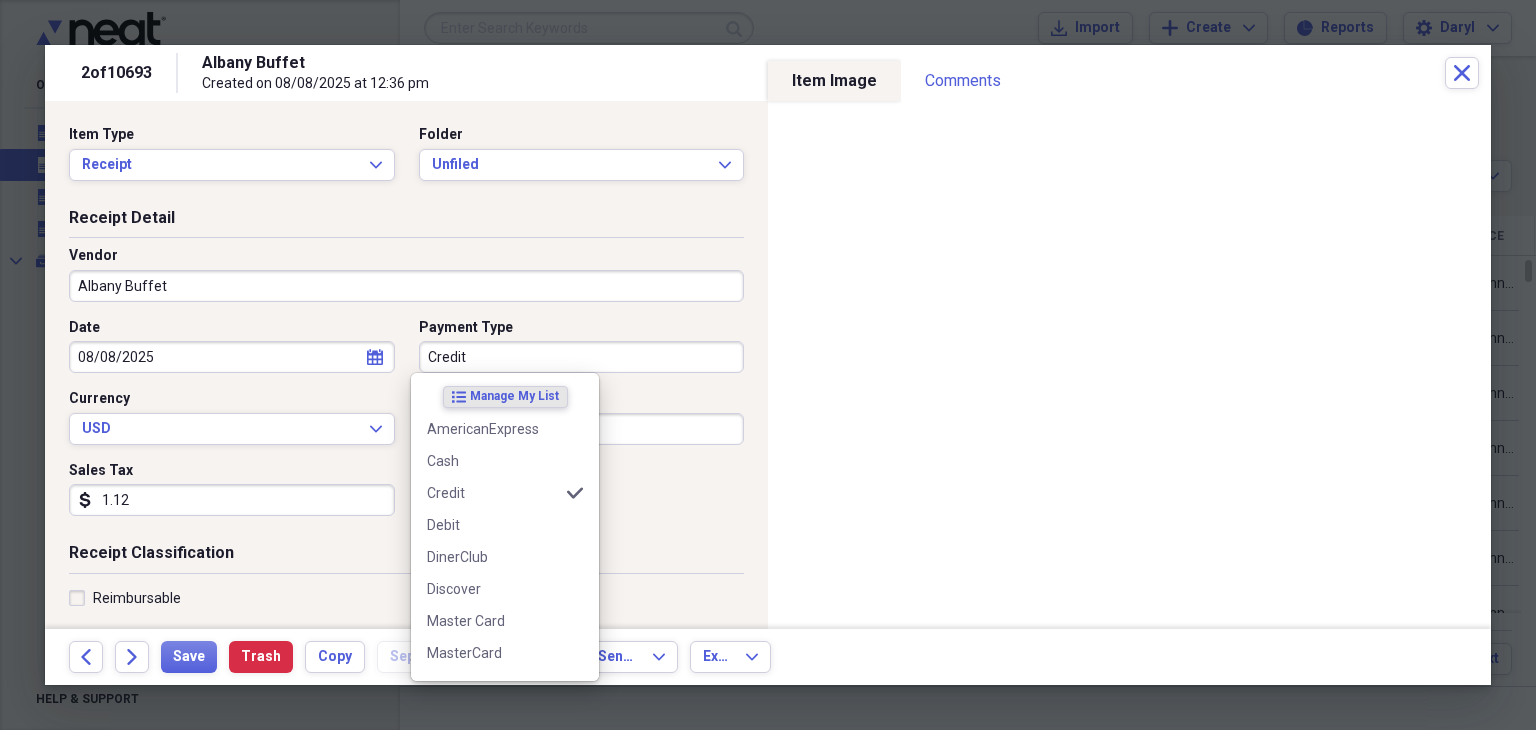 click on "Credit" at bounding box center [582, 357] 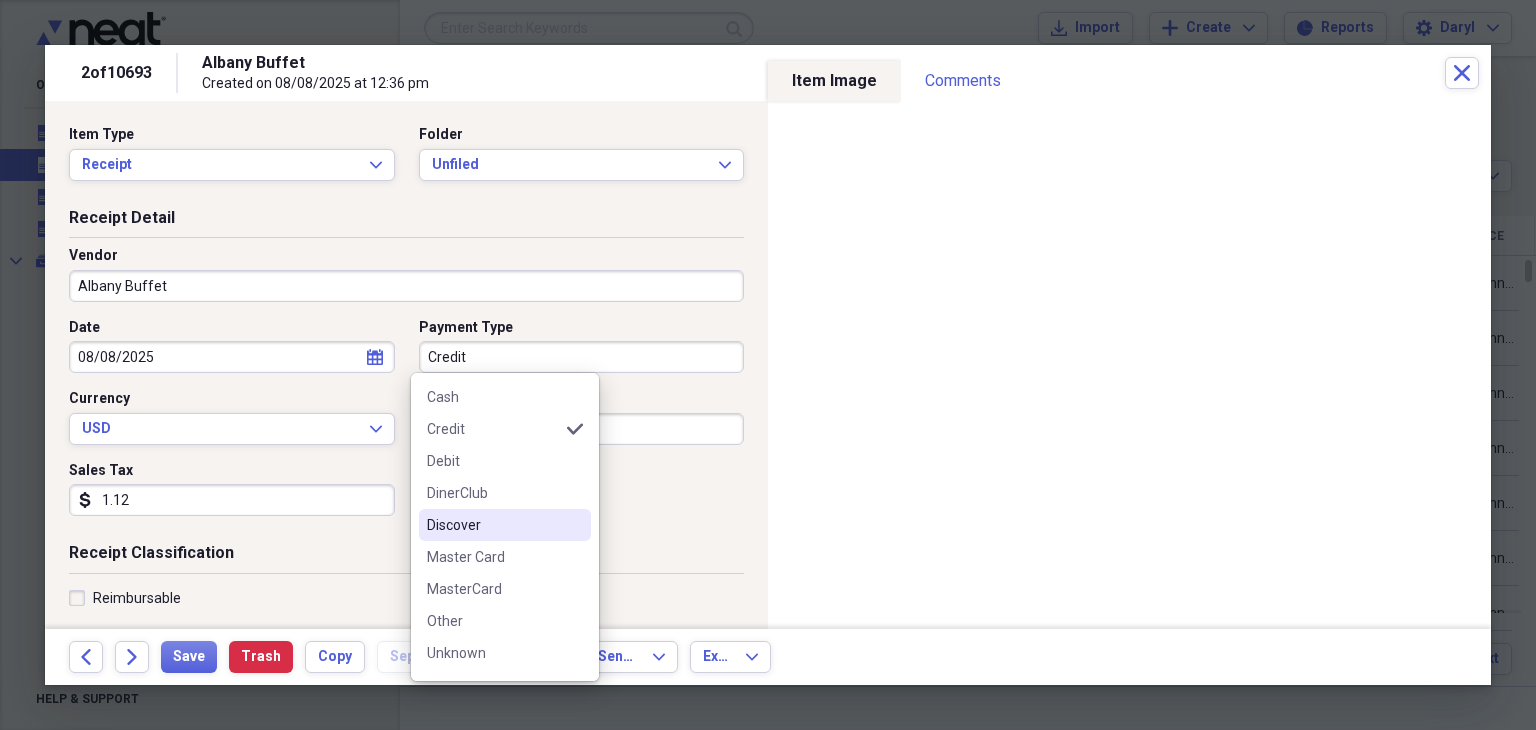 scroll, scrollTop: 92, scrollLeft: 0, axis: vertical 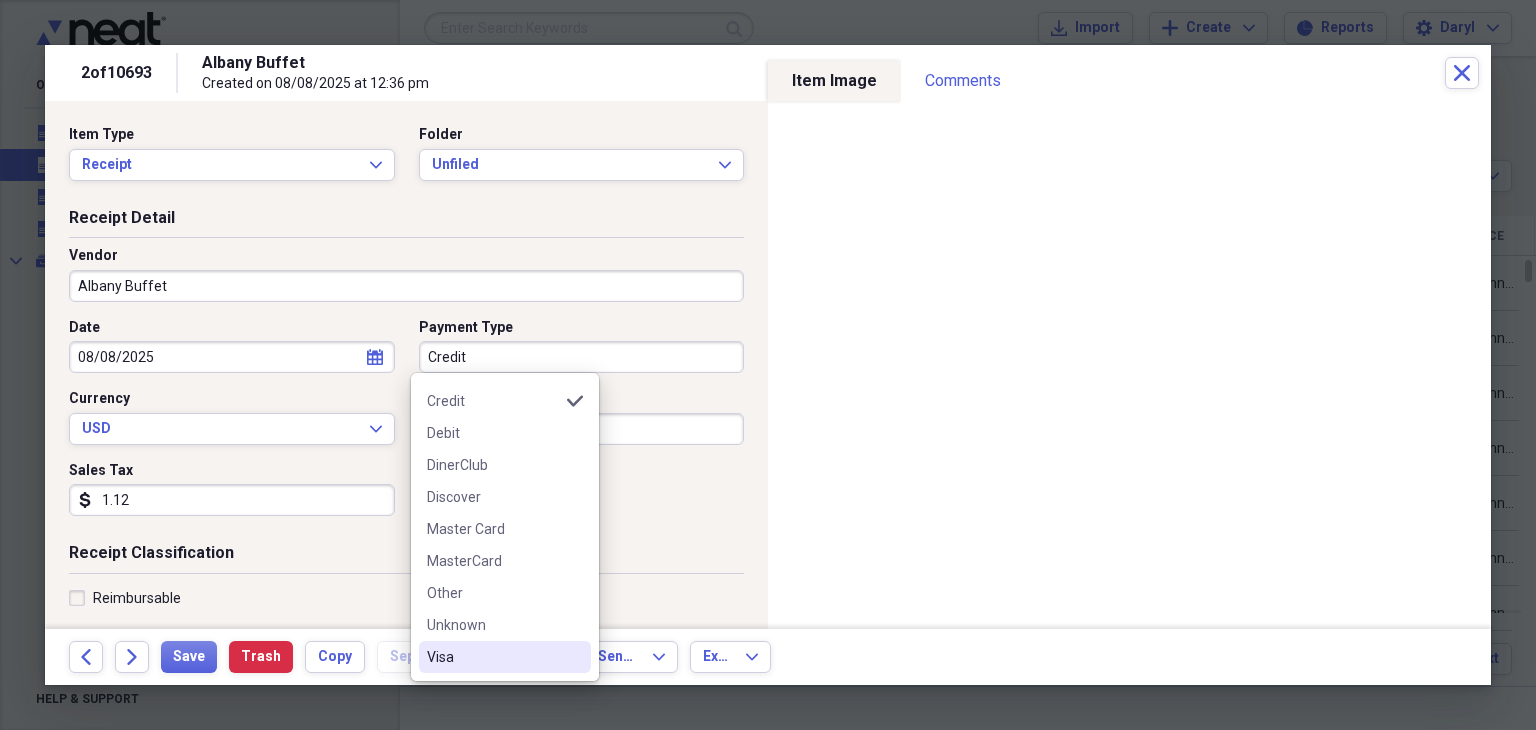 click on "Visa" at bounding box center [493, 657] 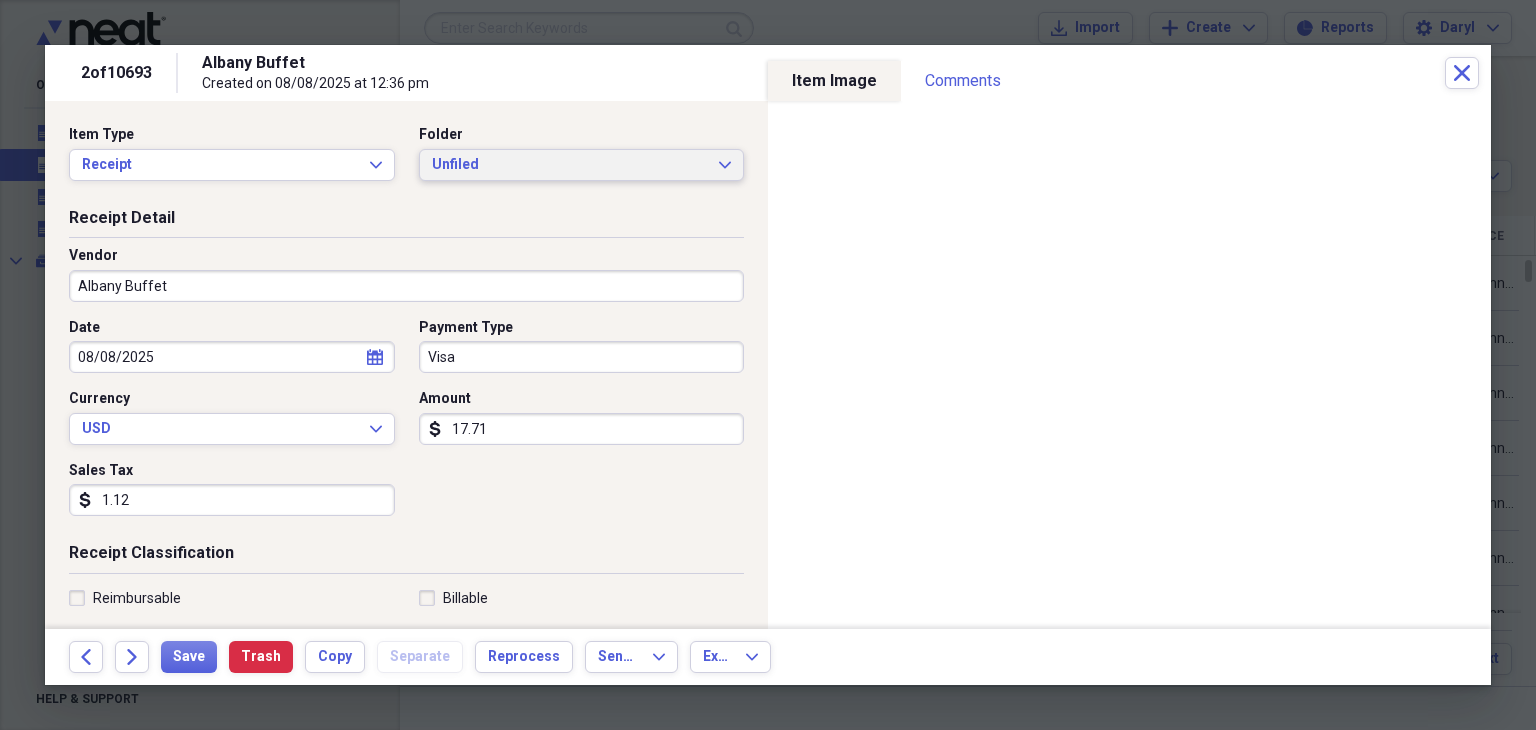 click on "Unfiled" at bounding box center [570, 165] 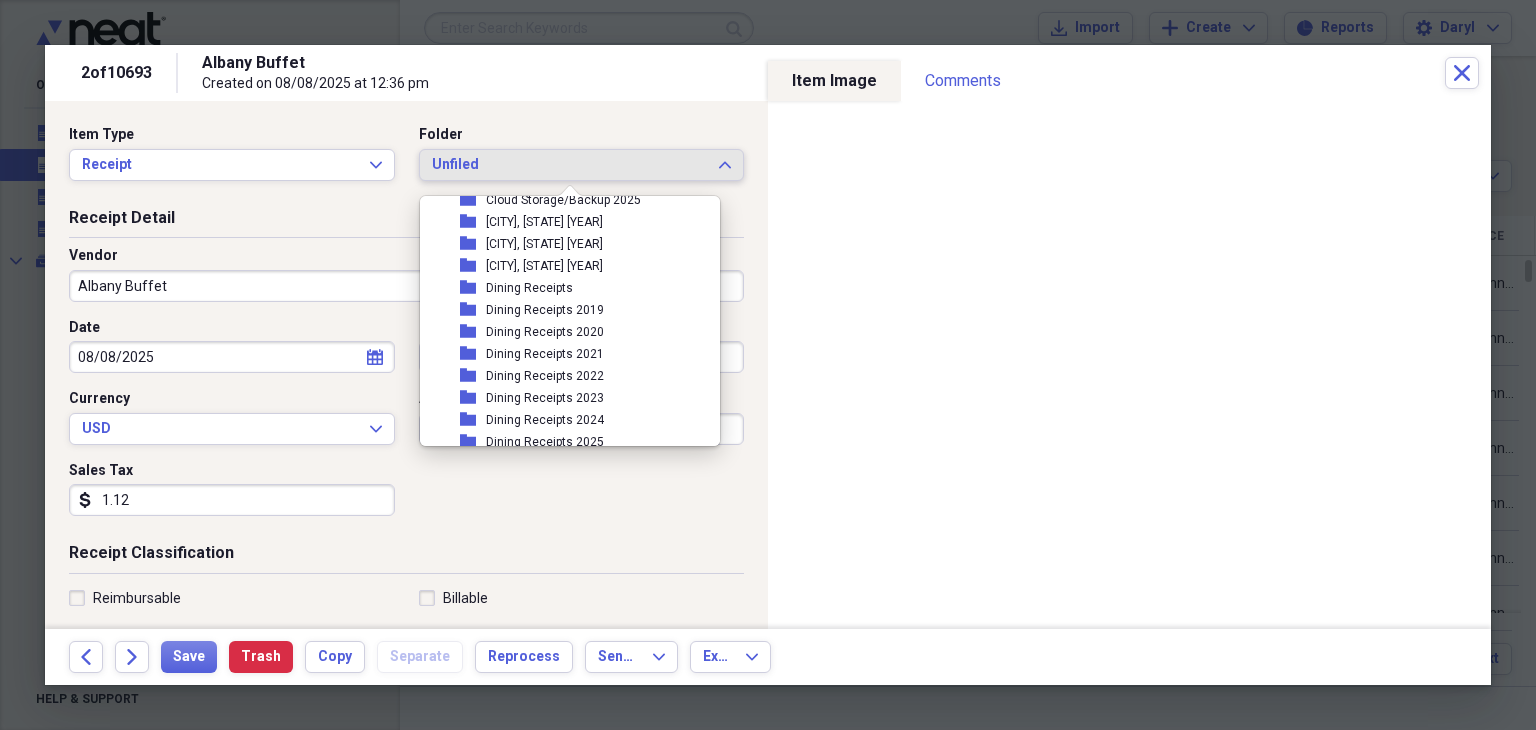 scroll, scrollTop: 1200, scrollLeft: 0, axis: vertical 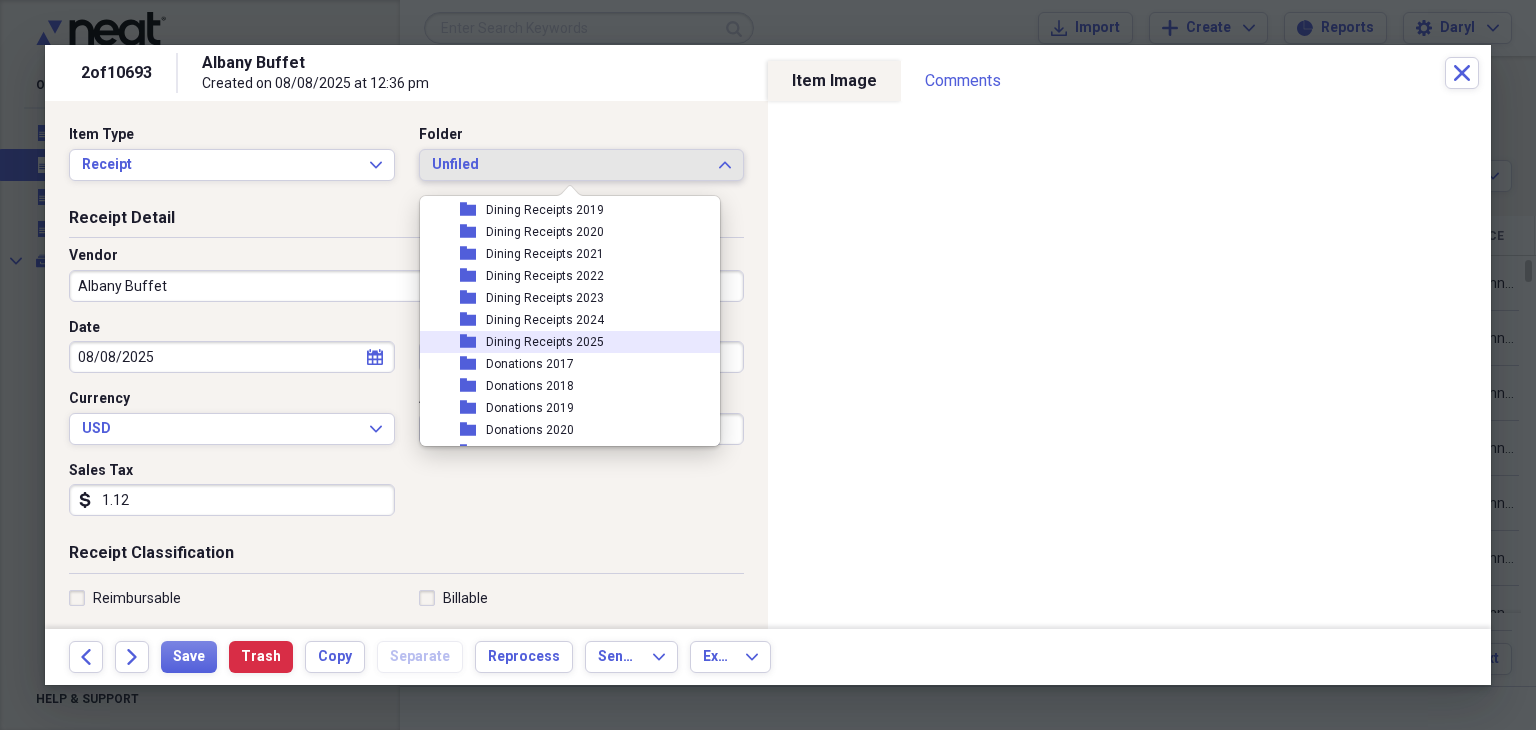click on "Dining Receipts 2025" at bounding box center [545, 342] 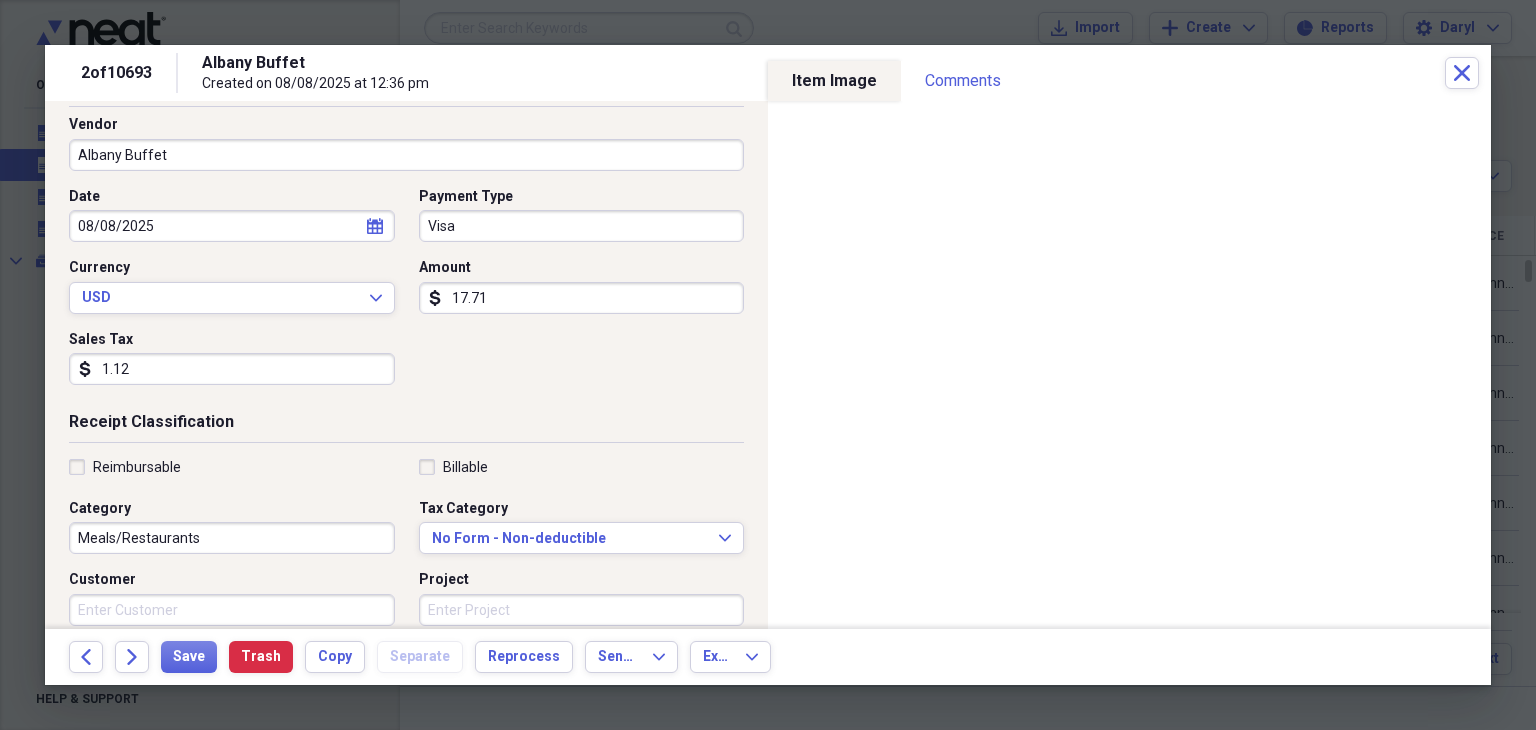 scroll, scrollTop: 300, scrollLeft: 0, axis: vertical 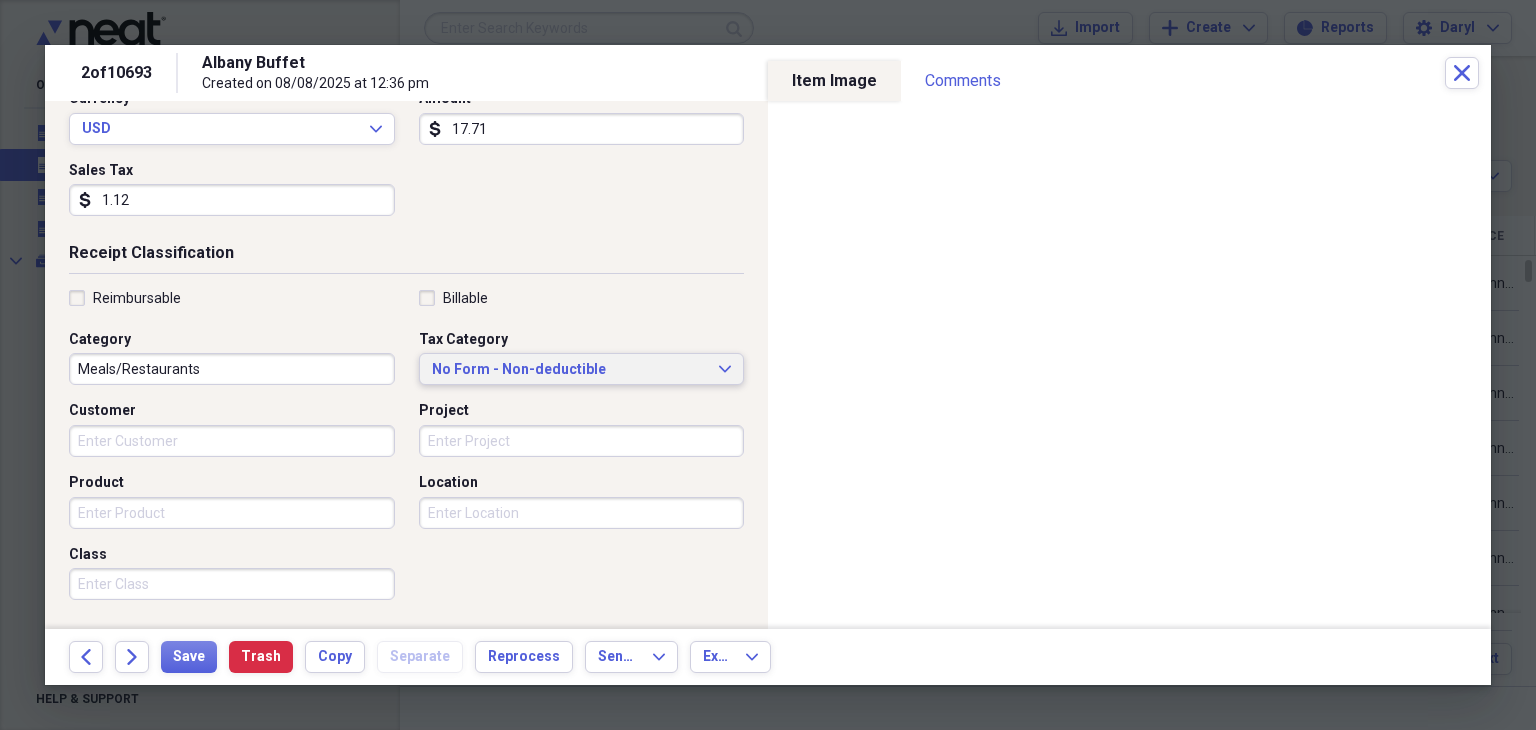 click on "No Form - Non-deductible" at bounding box center [570, 370] 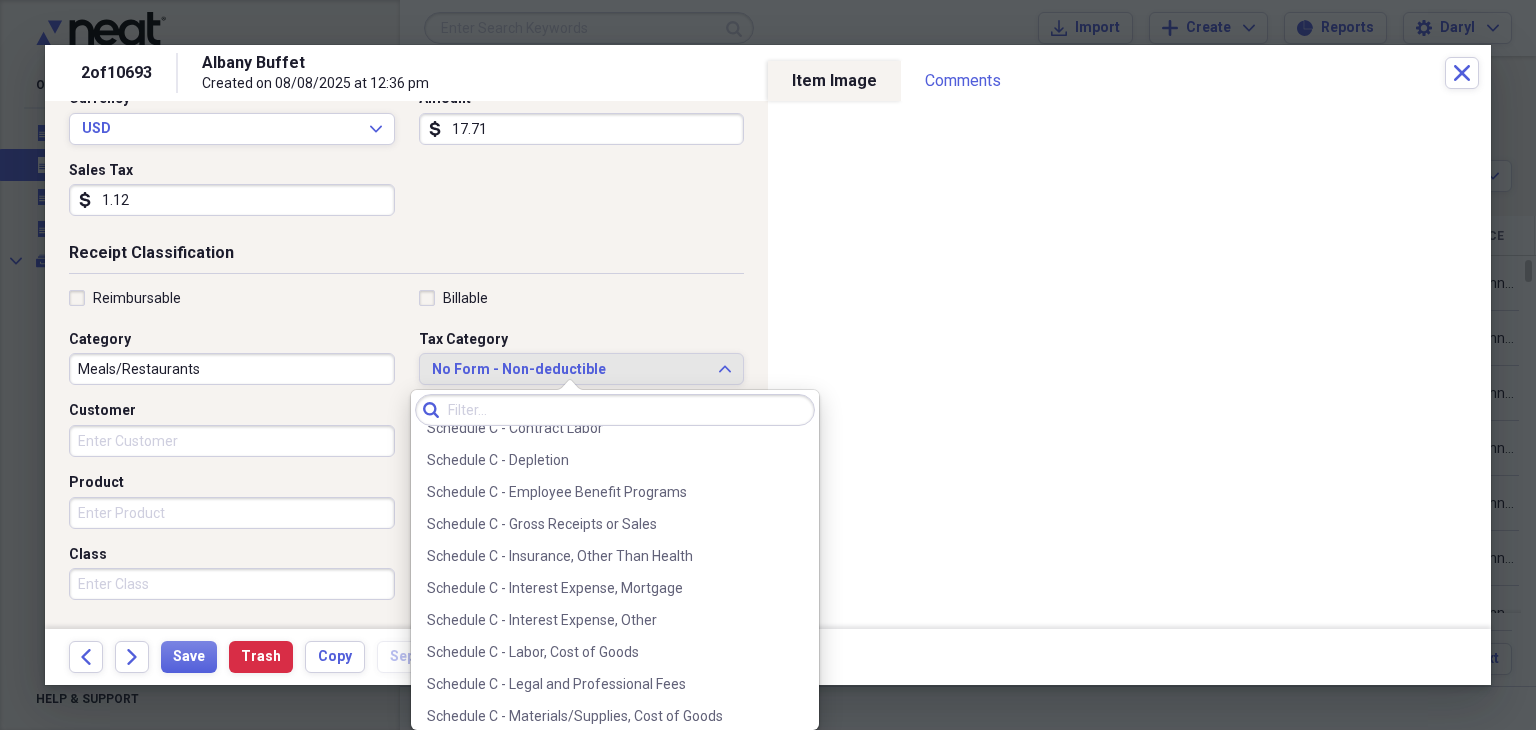 scroll, scrollTop: 3800, scrollLeft: 0, axis: vertical 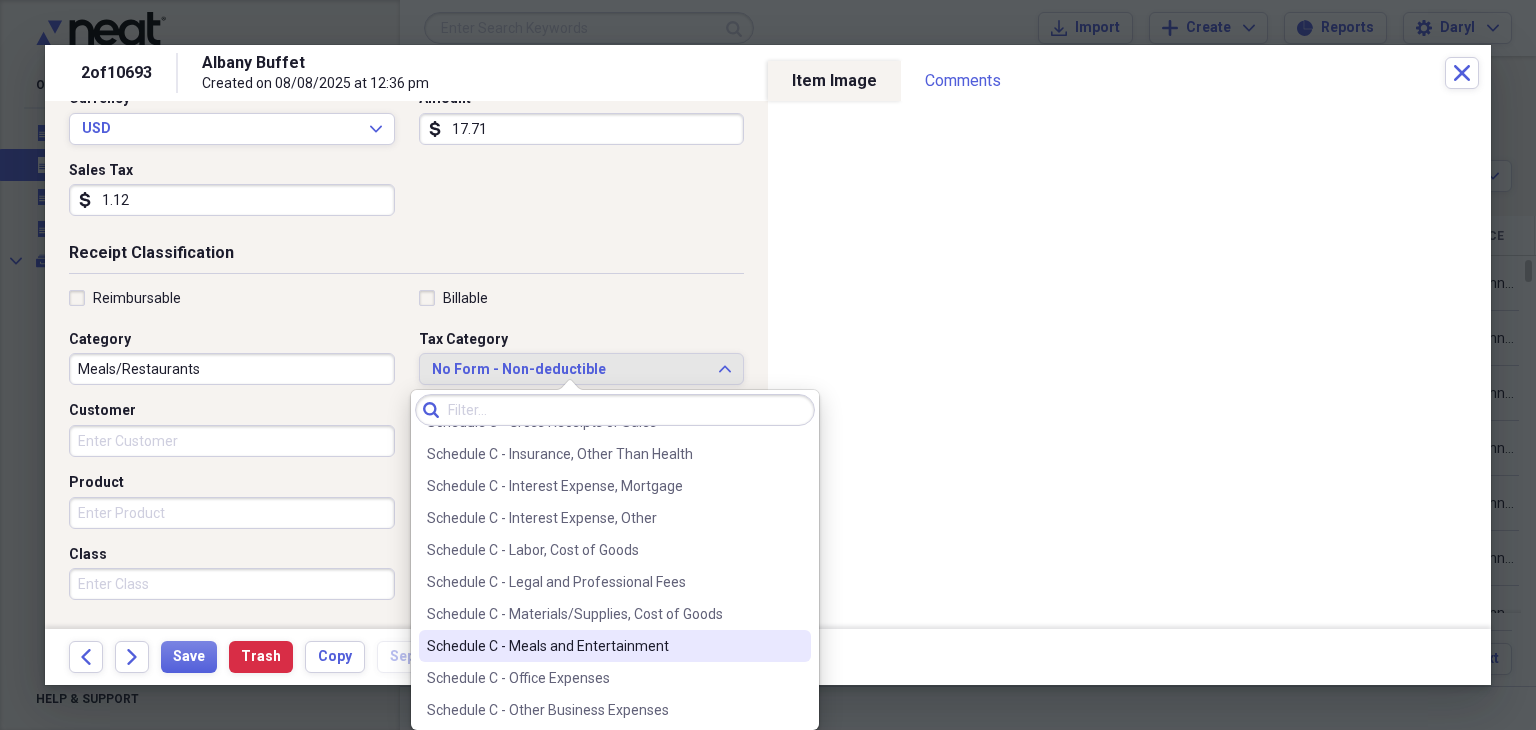 click on "Schedule C - Meals and Entertainment" at bounding box center [615, 646] 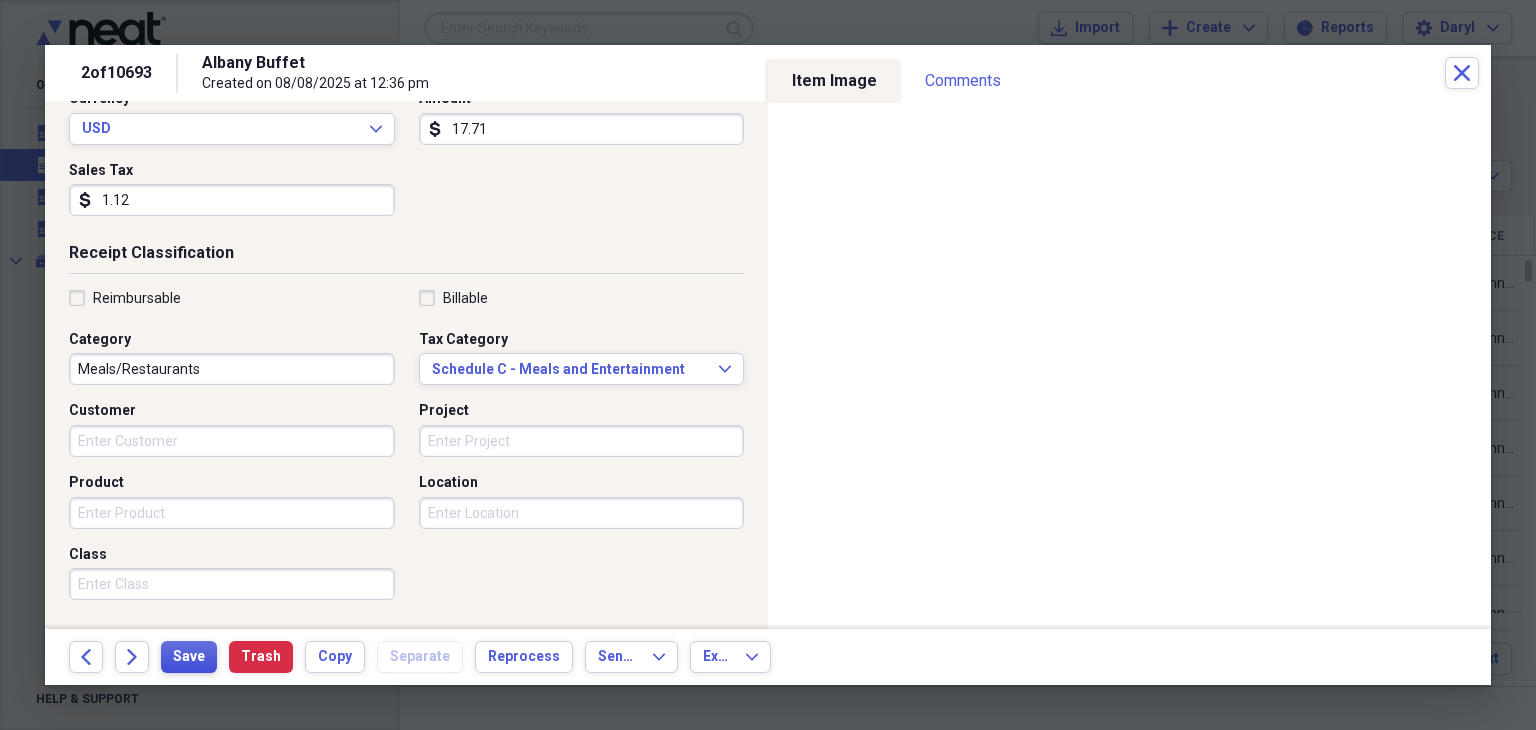 click on "Save" at bounding box center (189, 657) 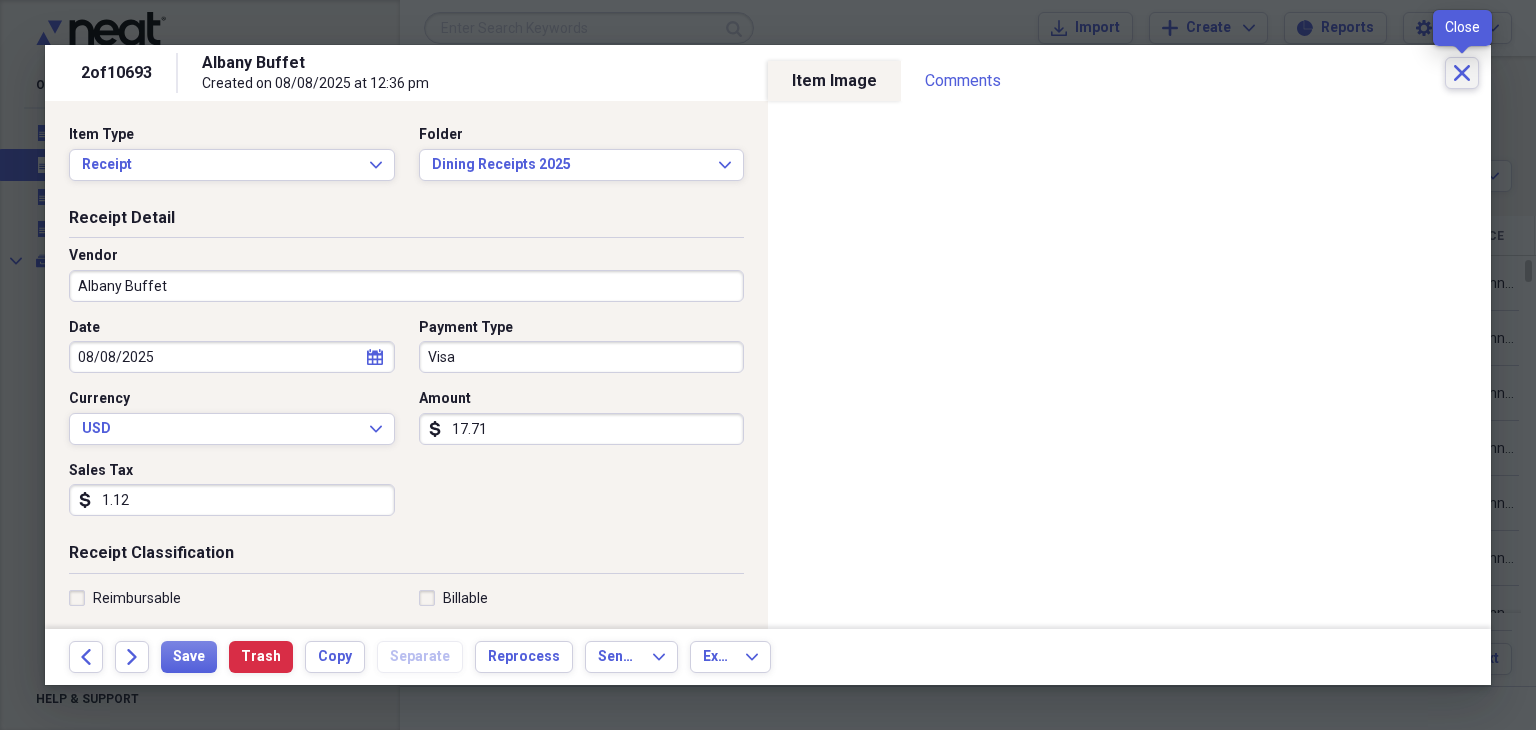 click 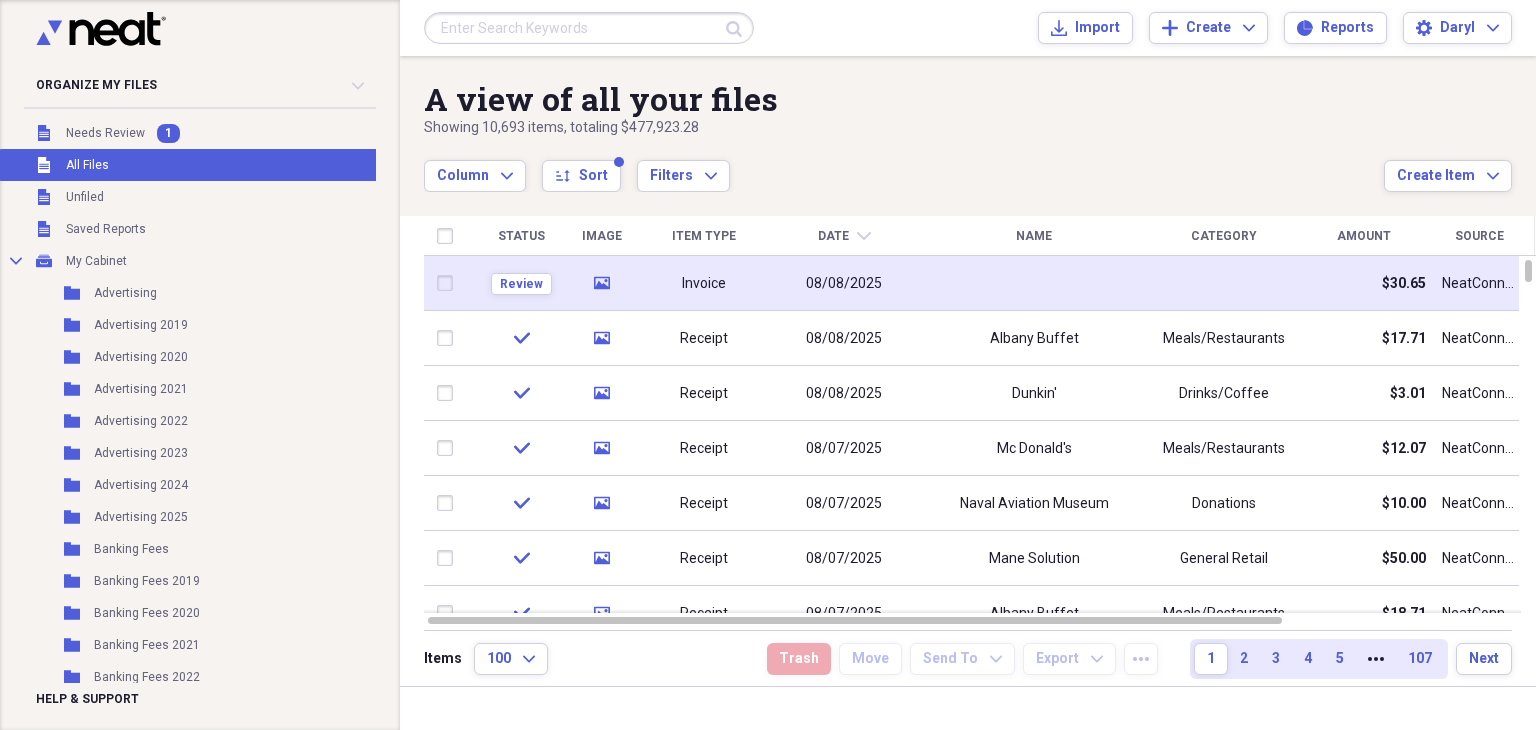 click at bounding box center (1034, 283) 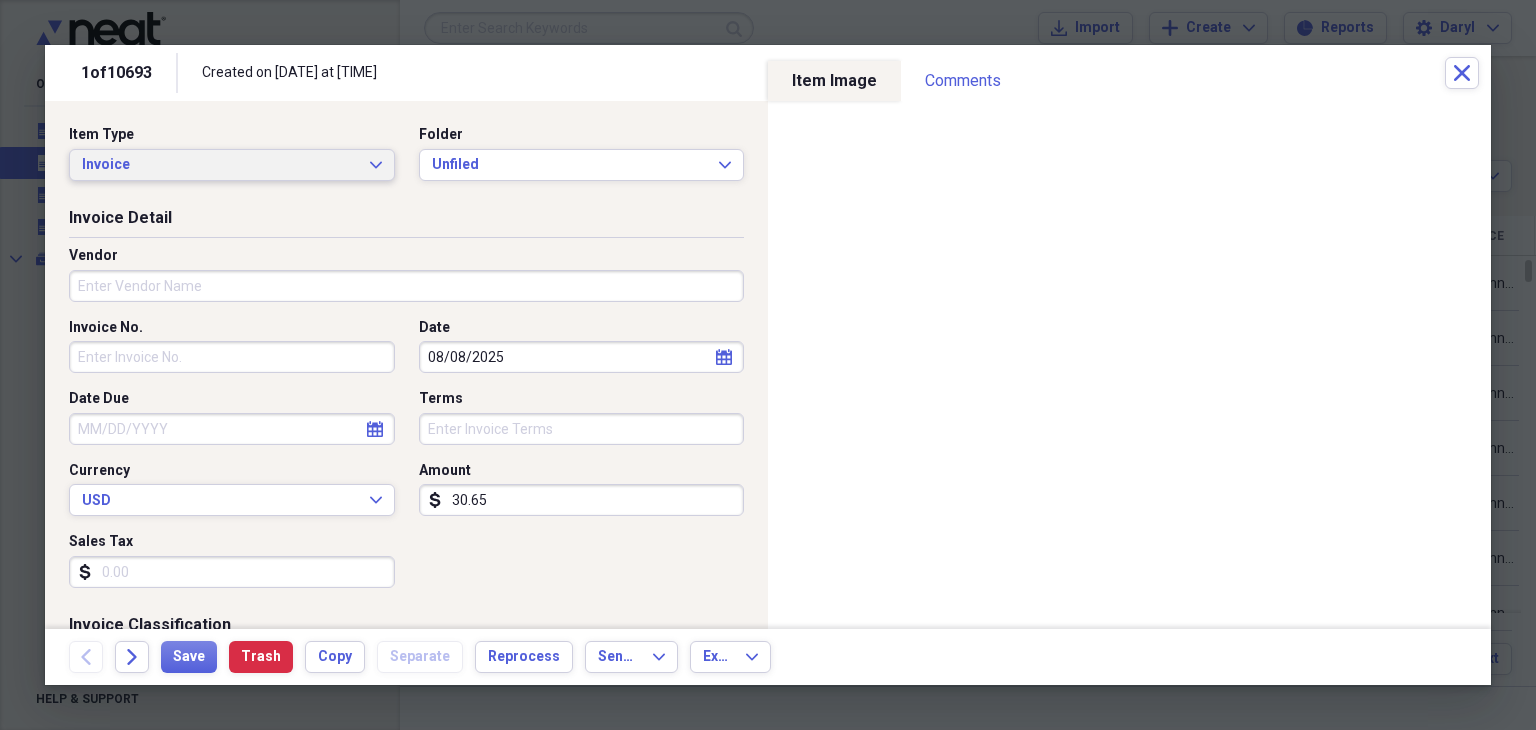 click on "Invoice Expand" at bounding box center (232, 165) 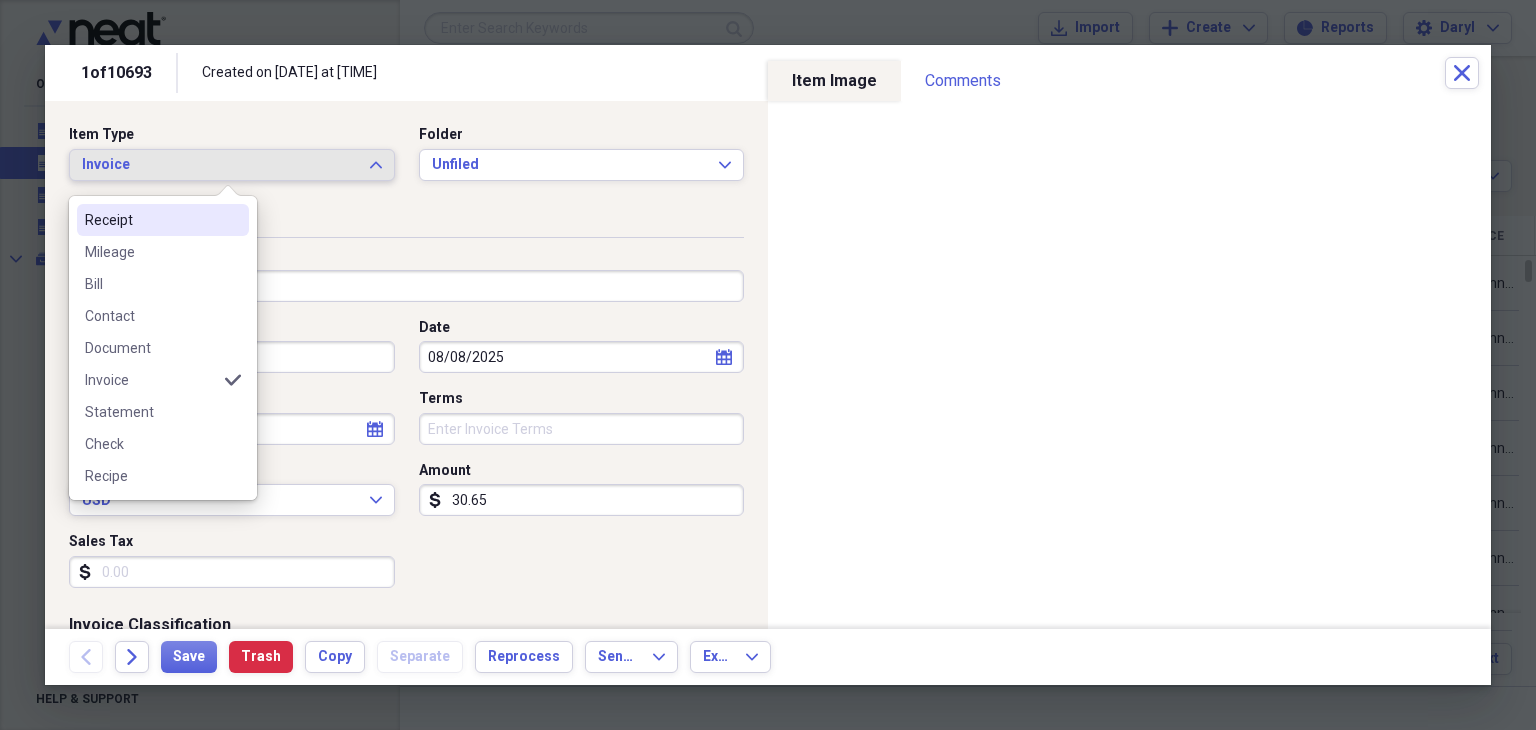 click on "Receipt" at bounding box center (151, 220) 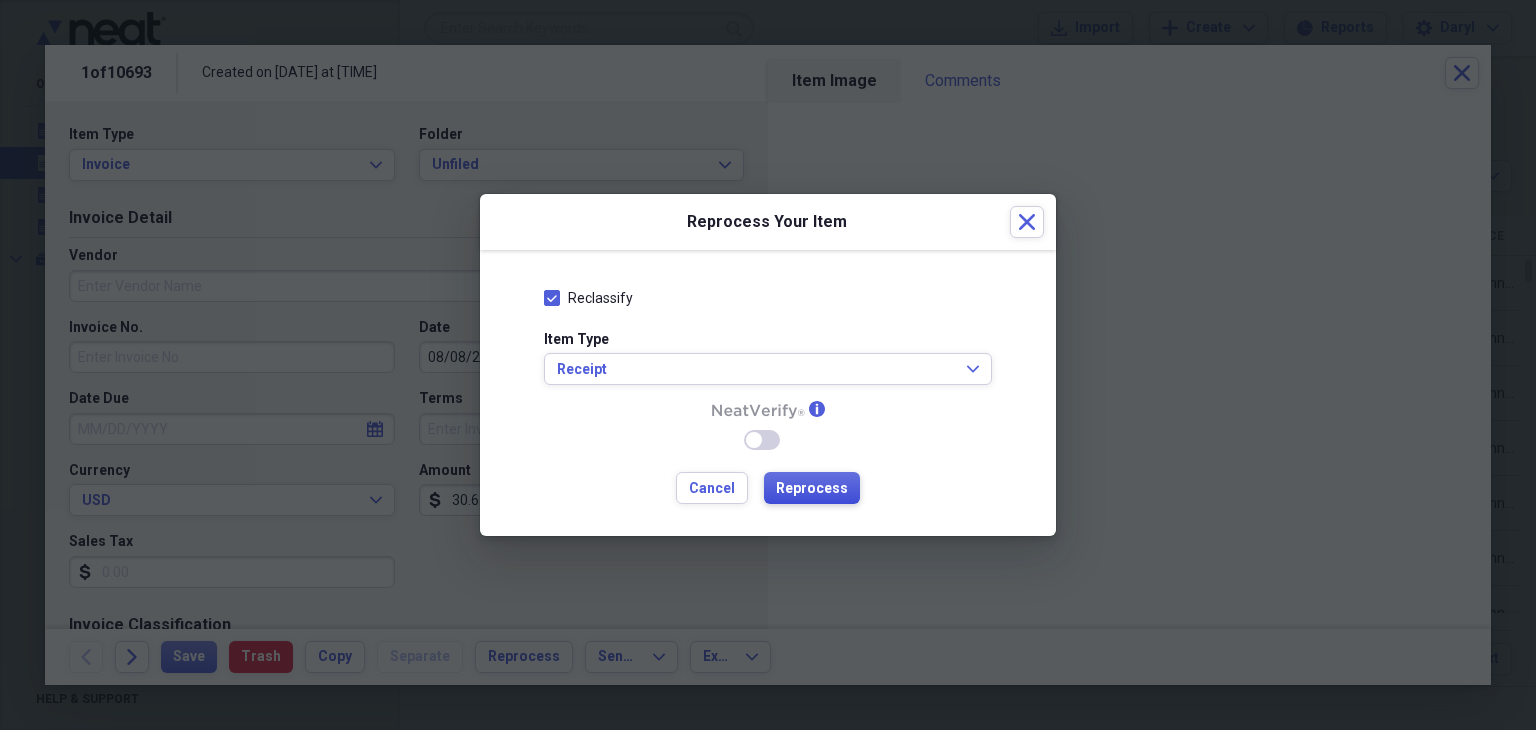 click on "Reprocess" at bounding box center (812, 489) 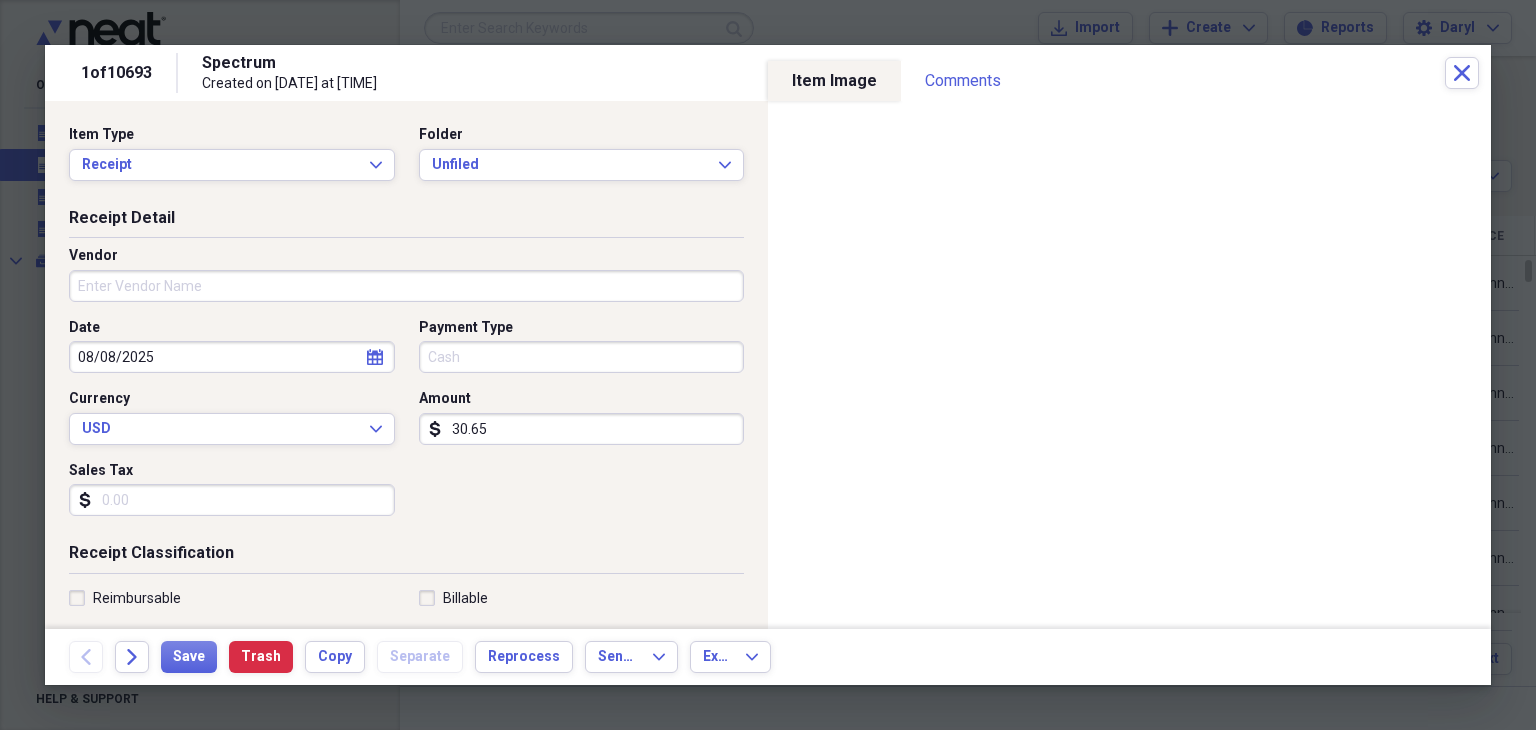 type on "Spectrum" 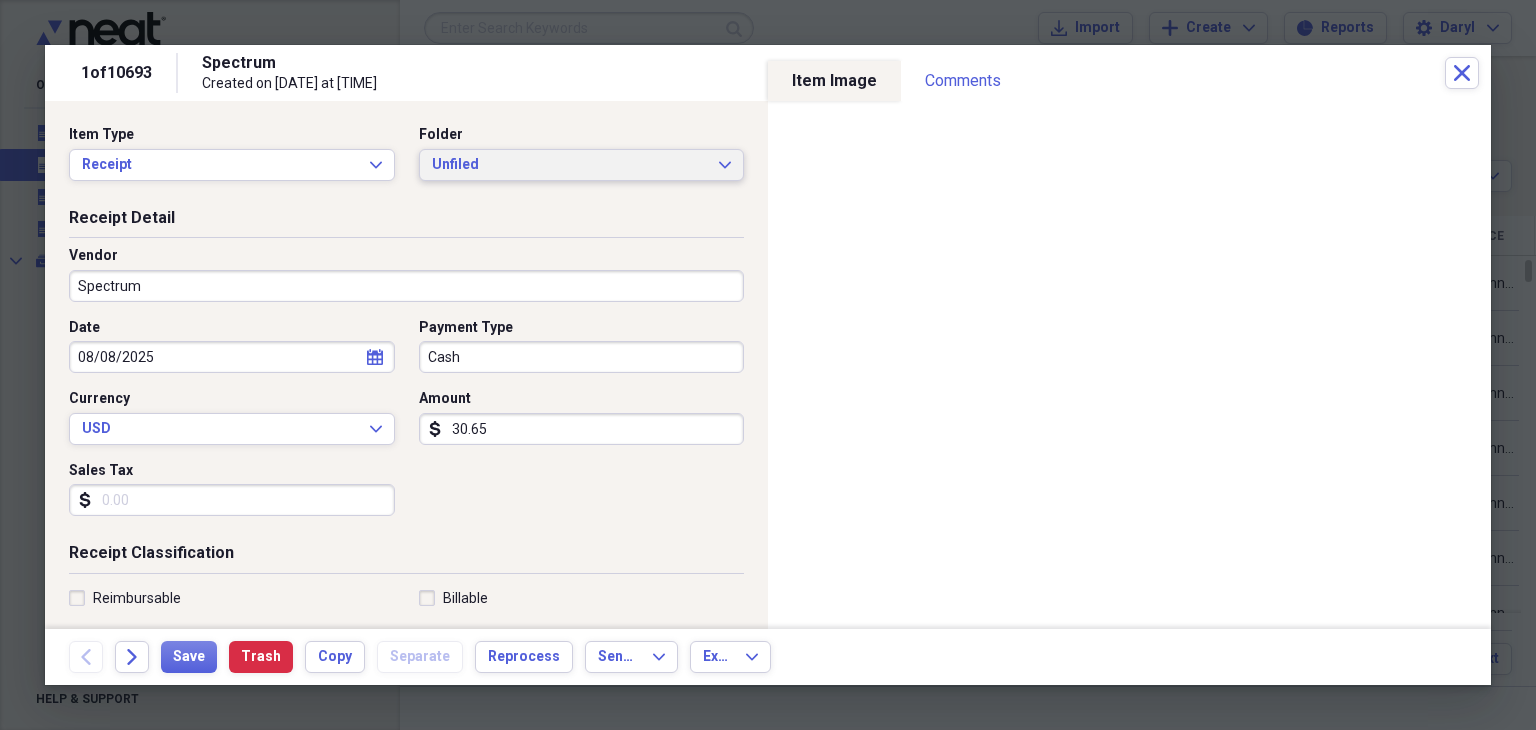 click on "Unfiled" at bounding box center (570, 165) 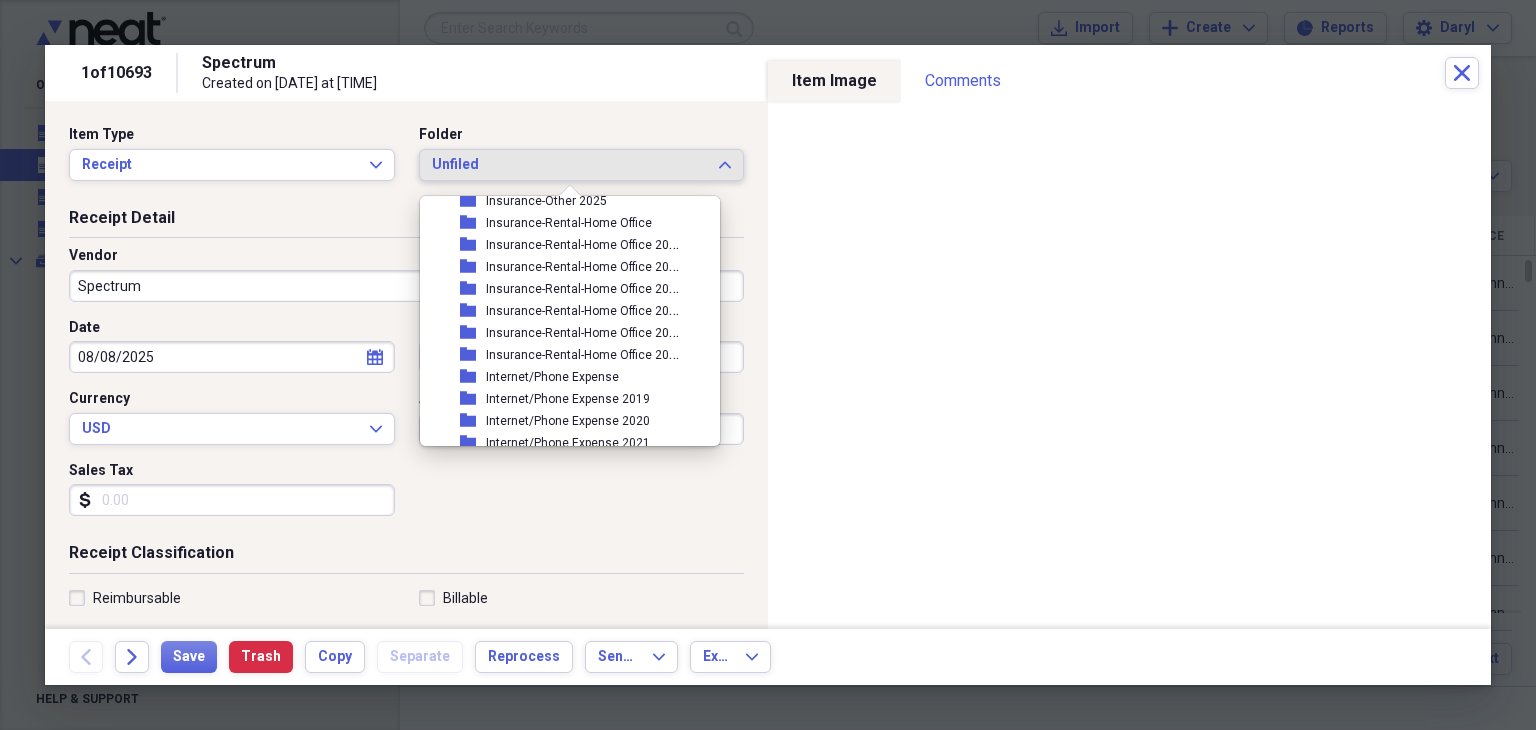scroll, scrollTop: 3700, scrollLeft: 0, axis: vertical 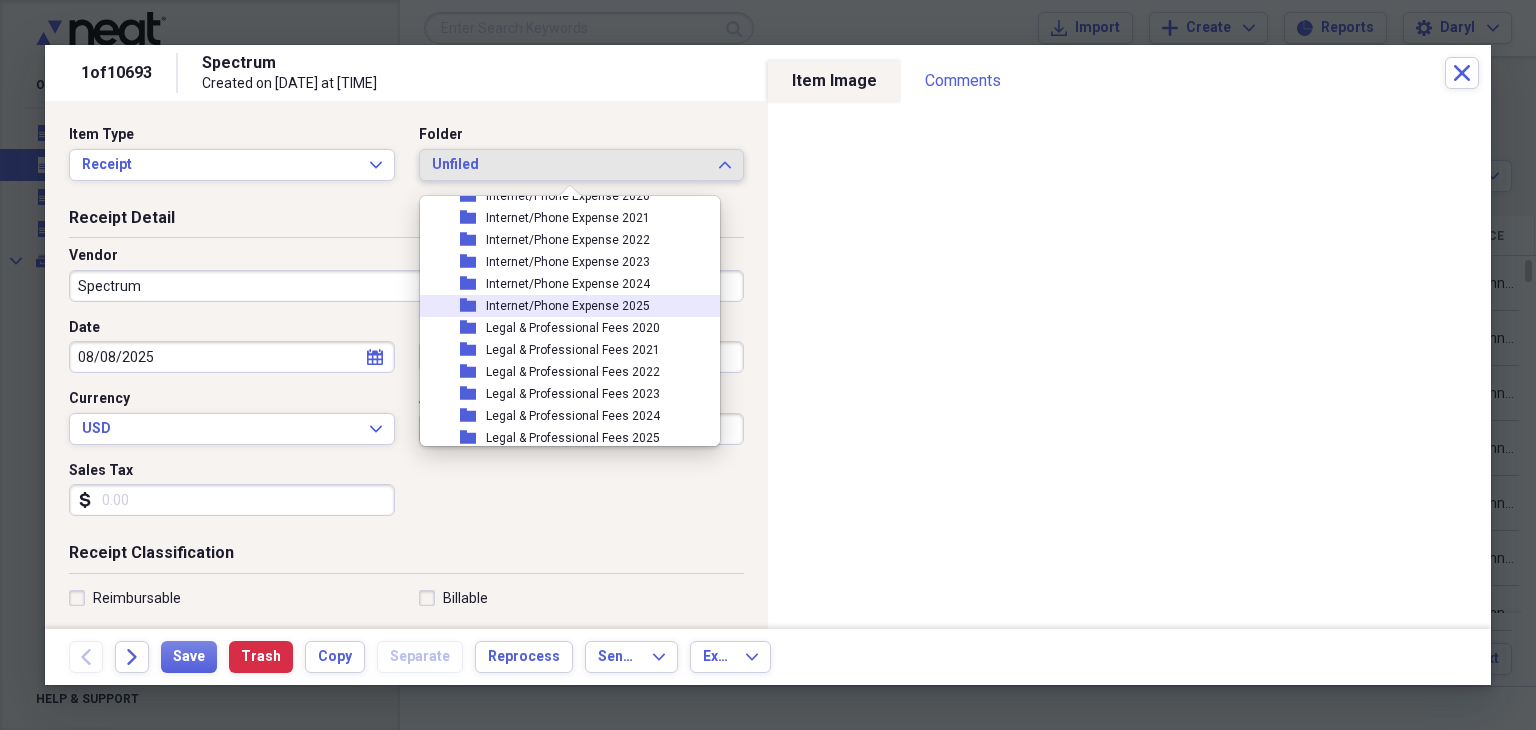 click on "Internet/Phone Expense 2025" at bounding box center (568, 306) 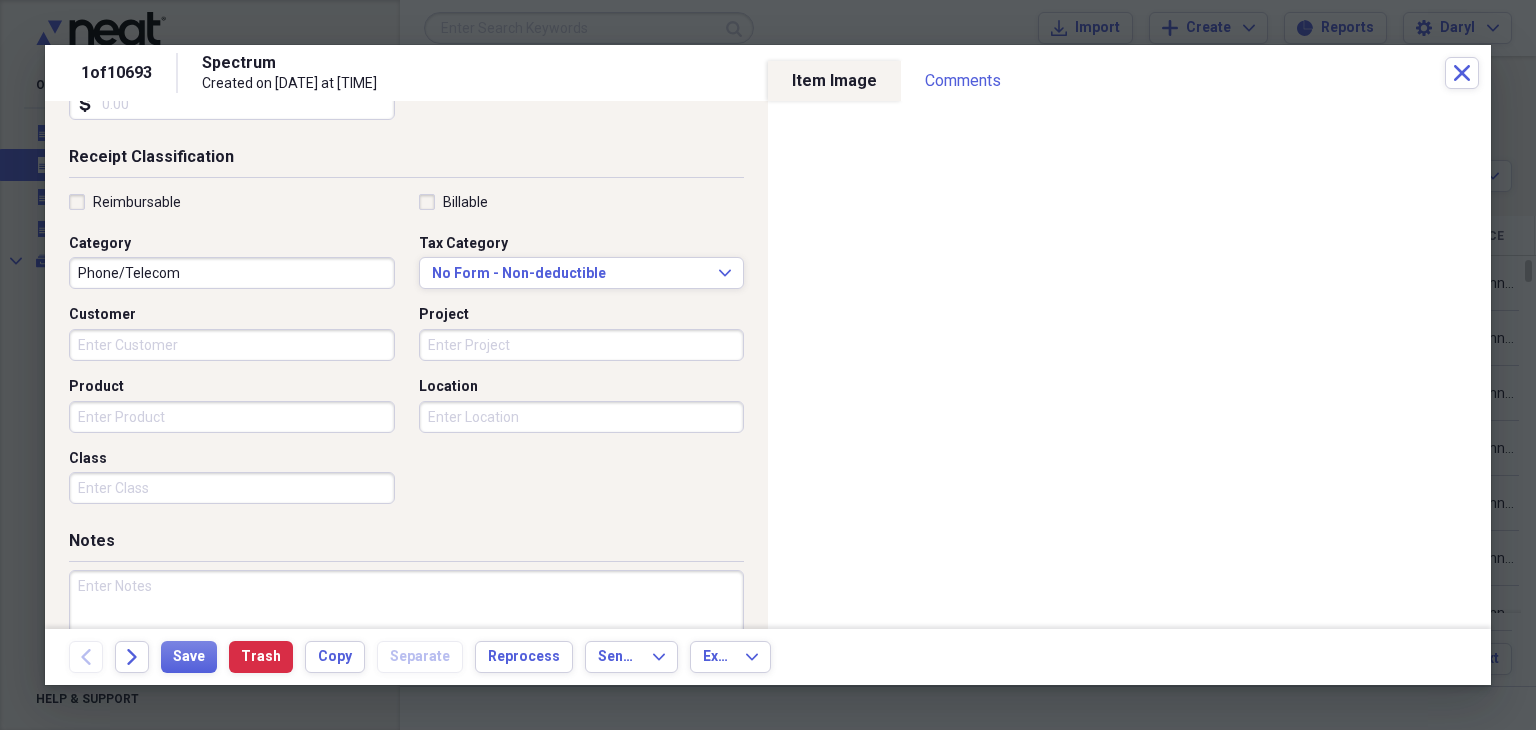 scroll, scrollTop: 400, scrollLeft: 0, axis: vertical 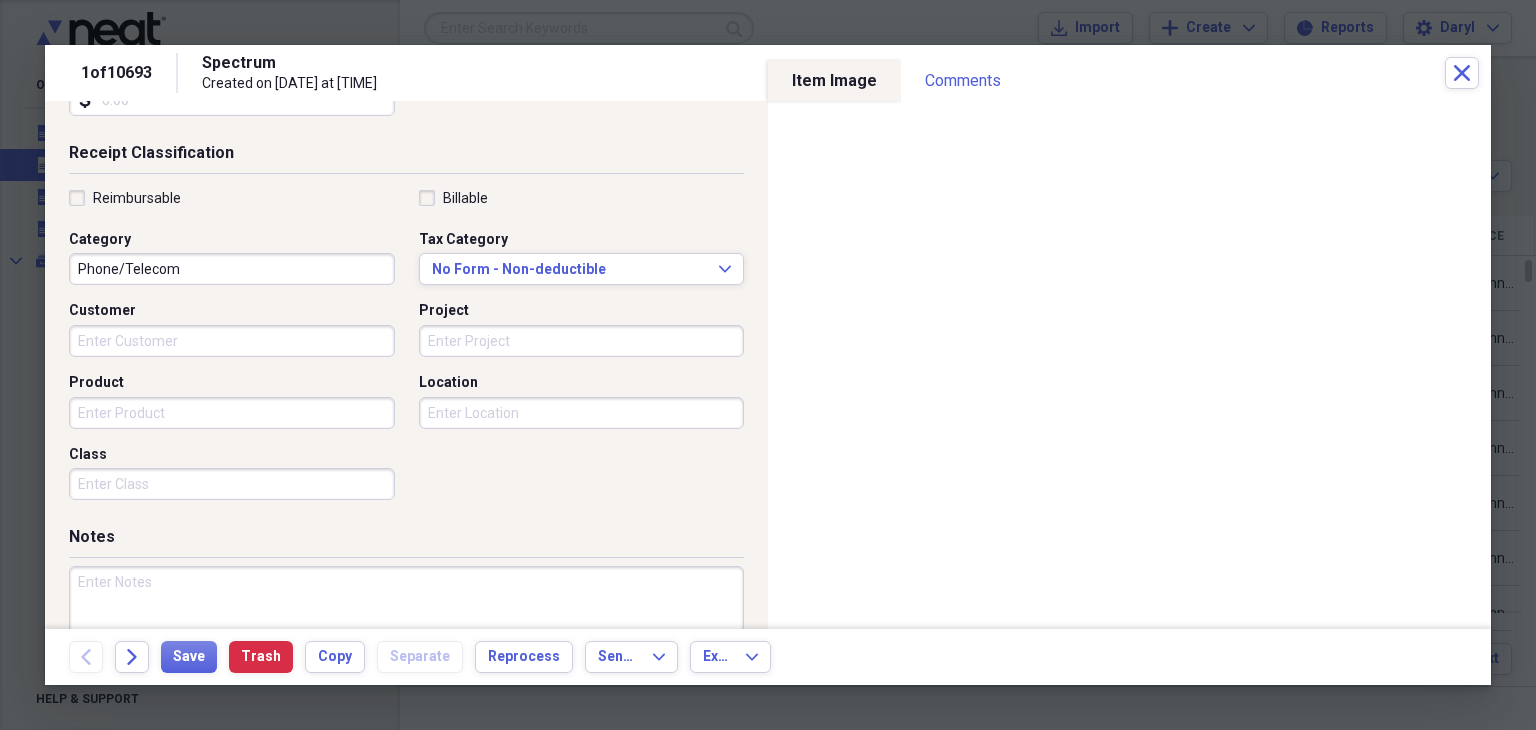 click on "Phone/Telecom" at bounding box center [232, 269] 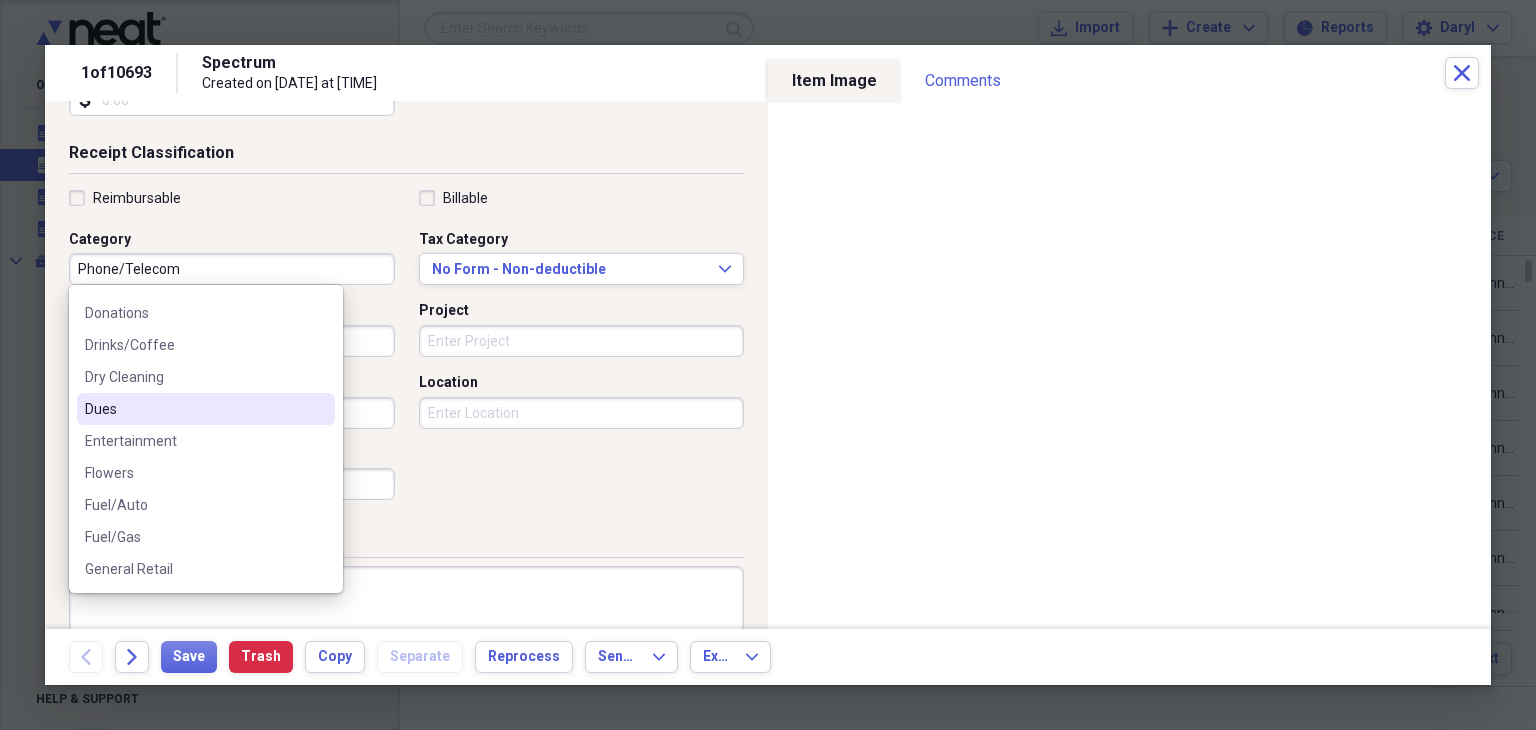 scroll, scrollTop: 500, scrollLeft: 0, axis: vertical 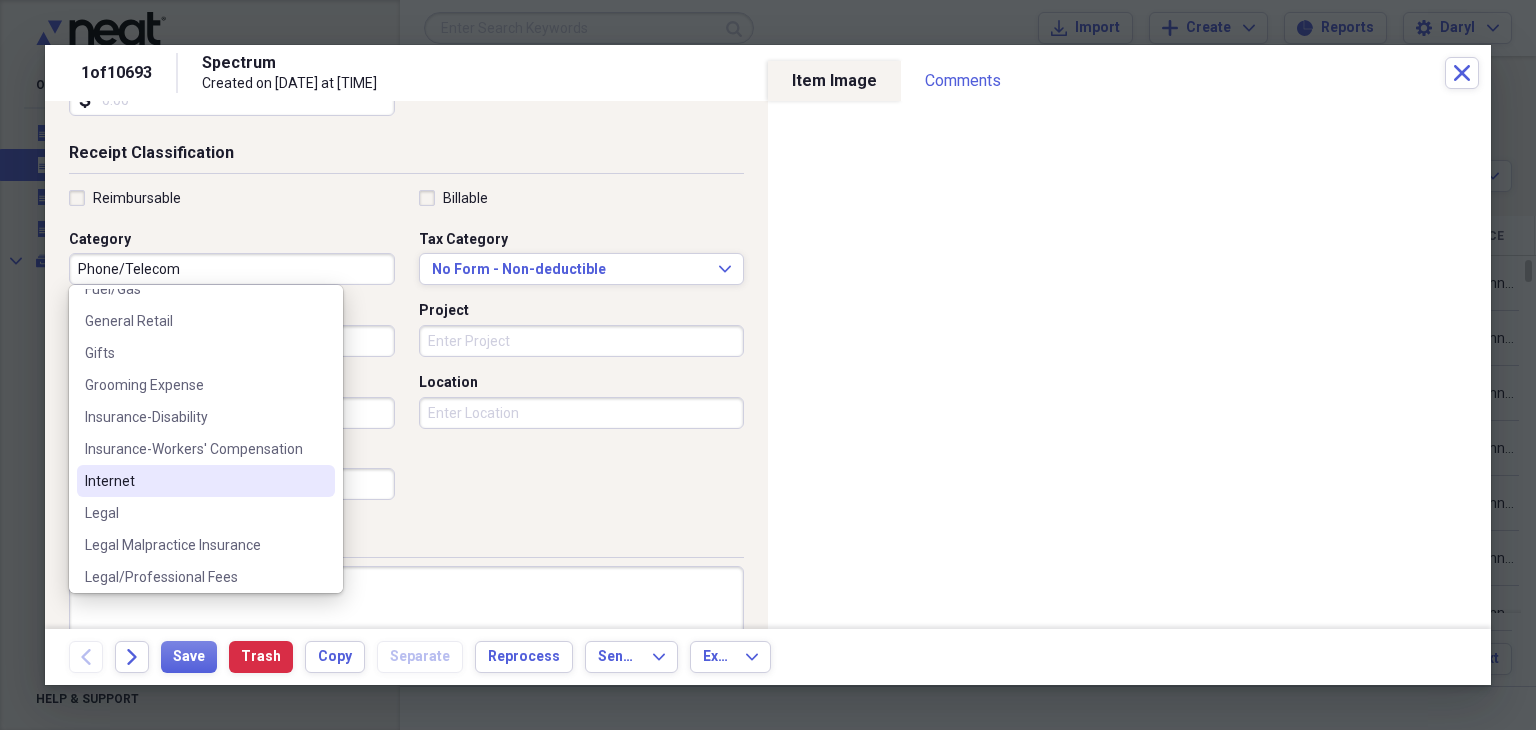 click on "Internet" at bounding box center (206, 481) 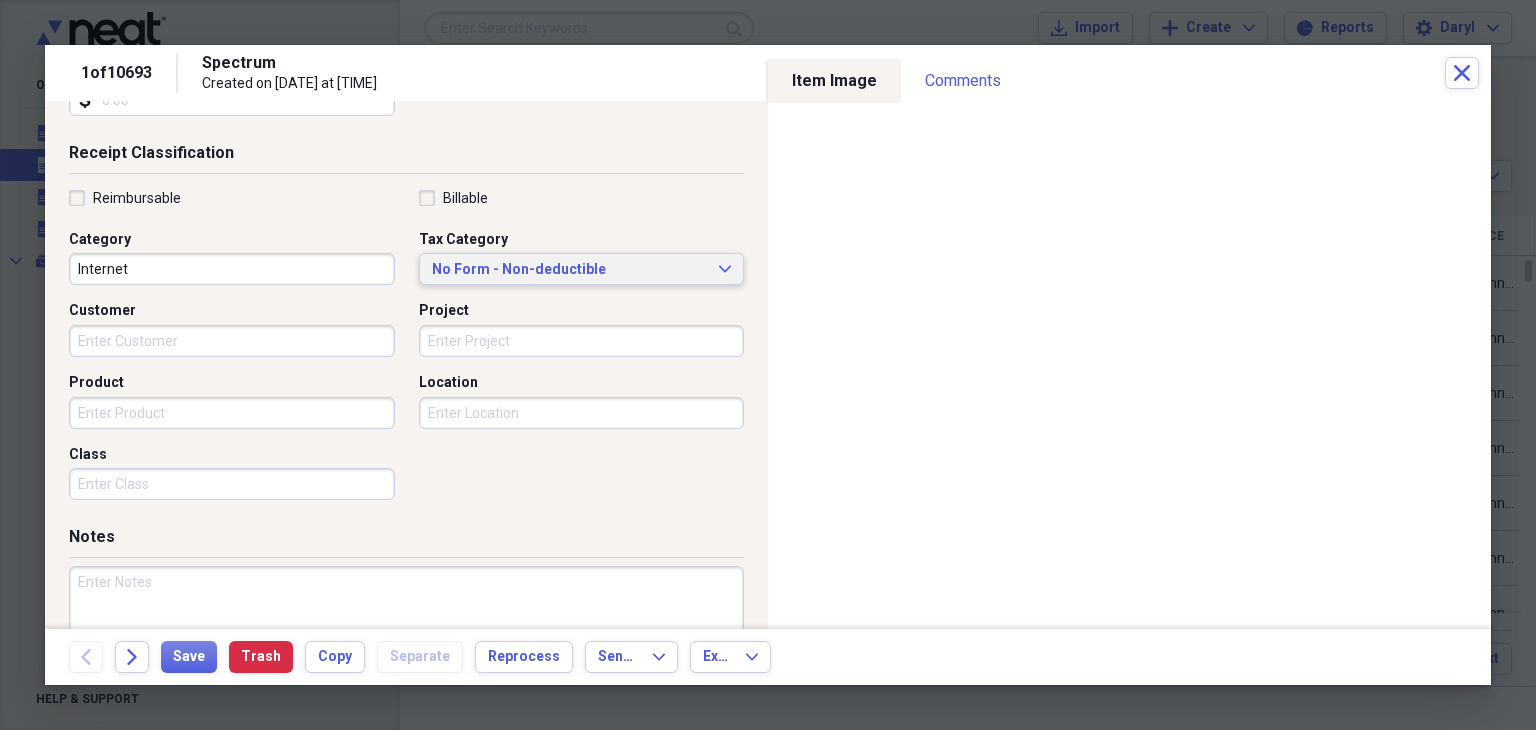 click on "No Form - Non-deductible" at bounding box center (570, 270) 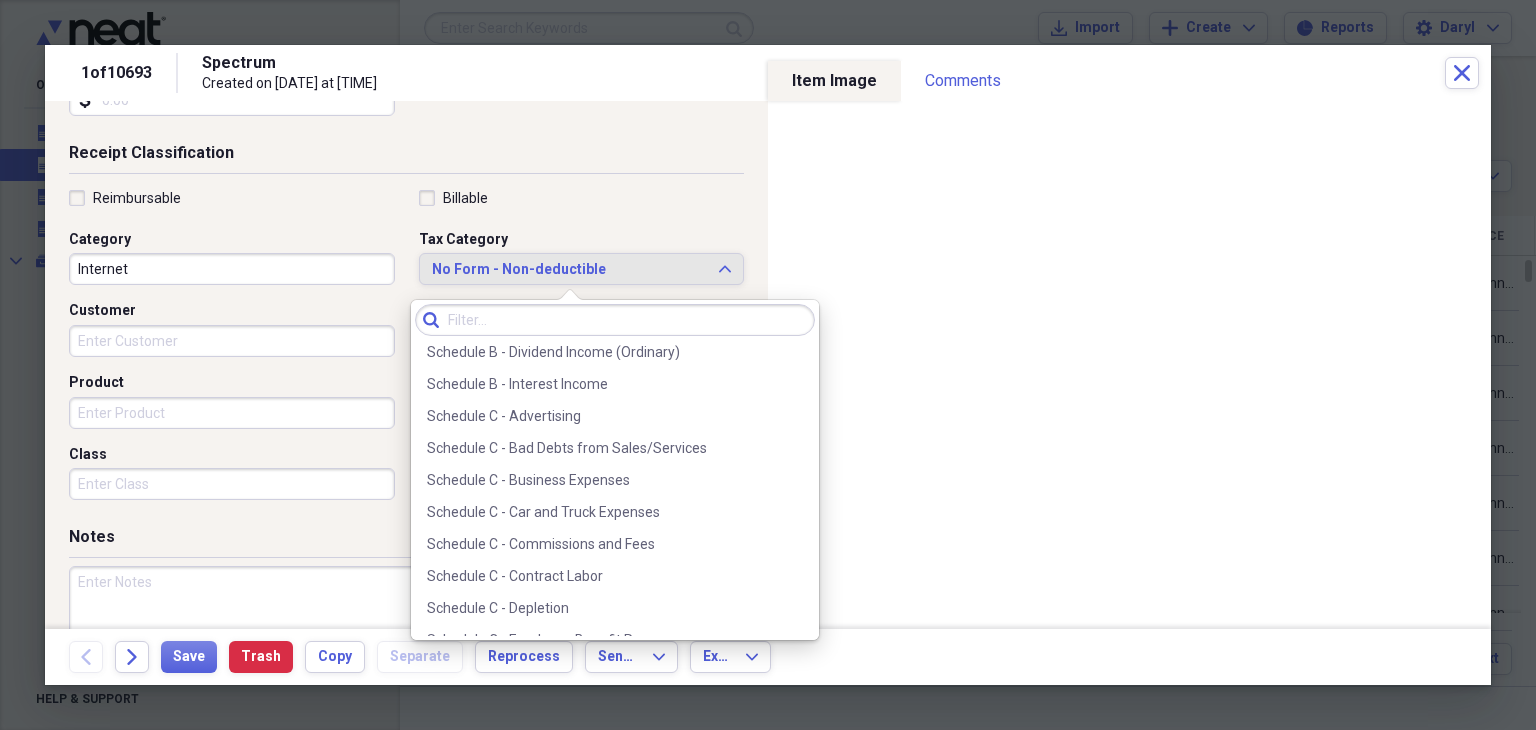 scroll, scrollTop: 3900, scrollLeft: 0, axis: vertical 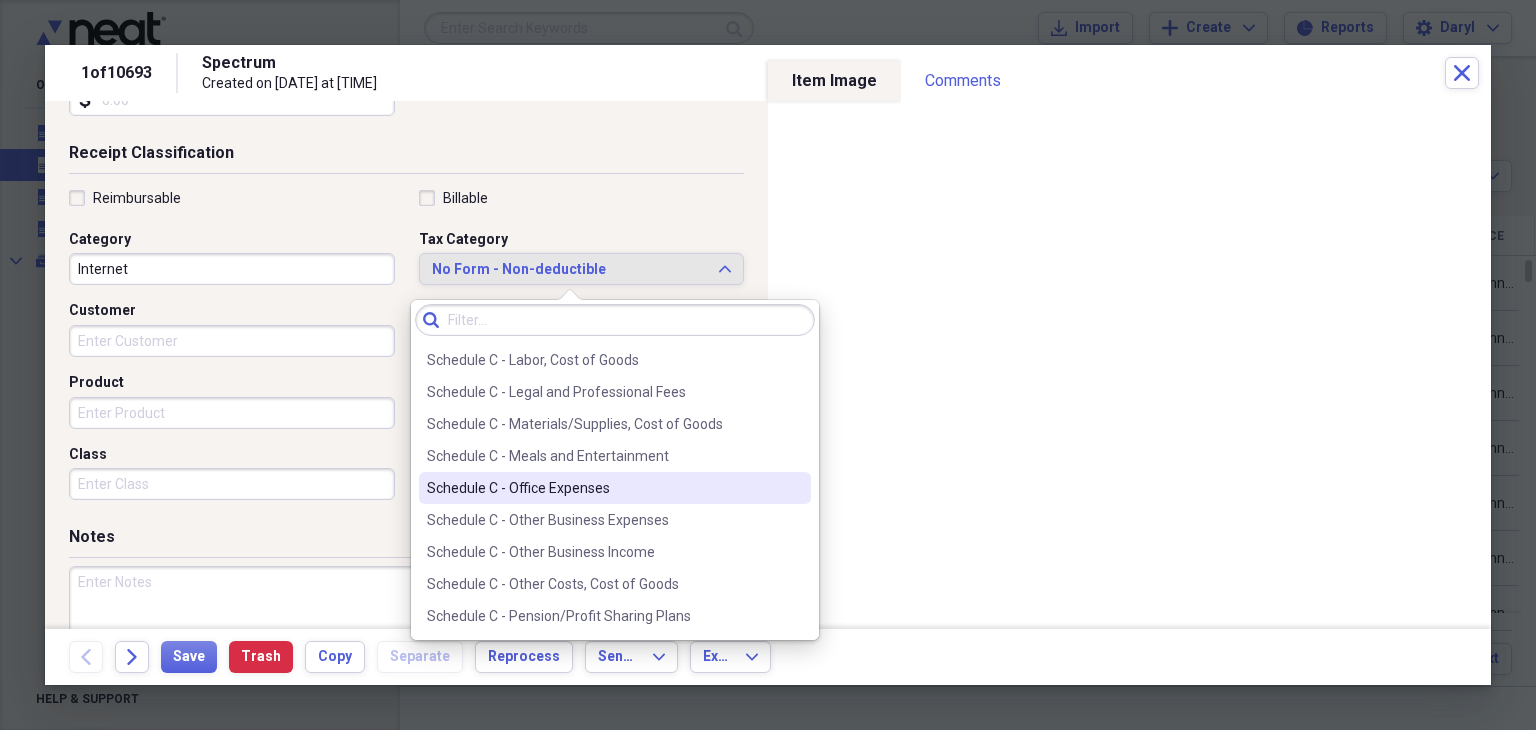 click on "Schedule C - Office Expenses" at bounding box center (603, 488) 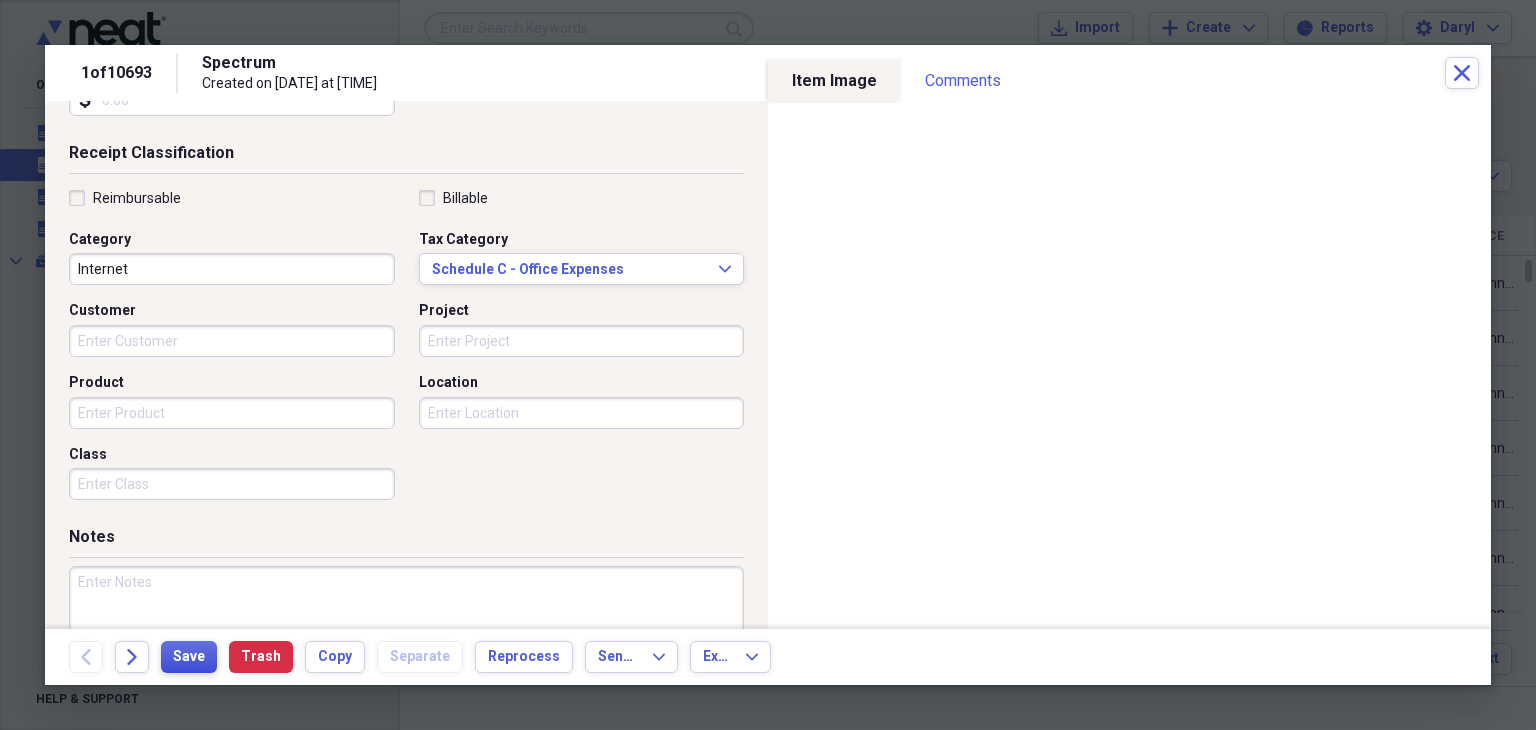 click on "Save" at bounding box center (189, 657) 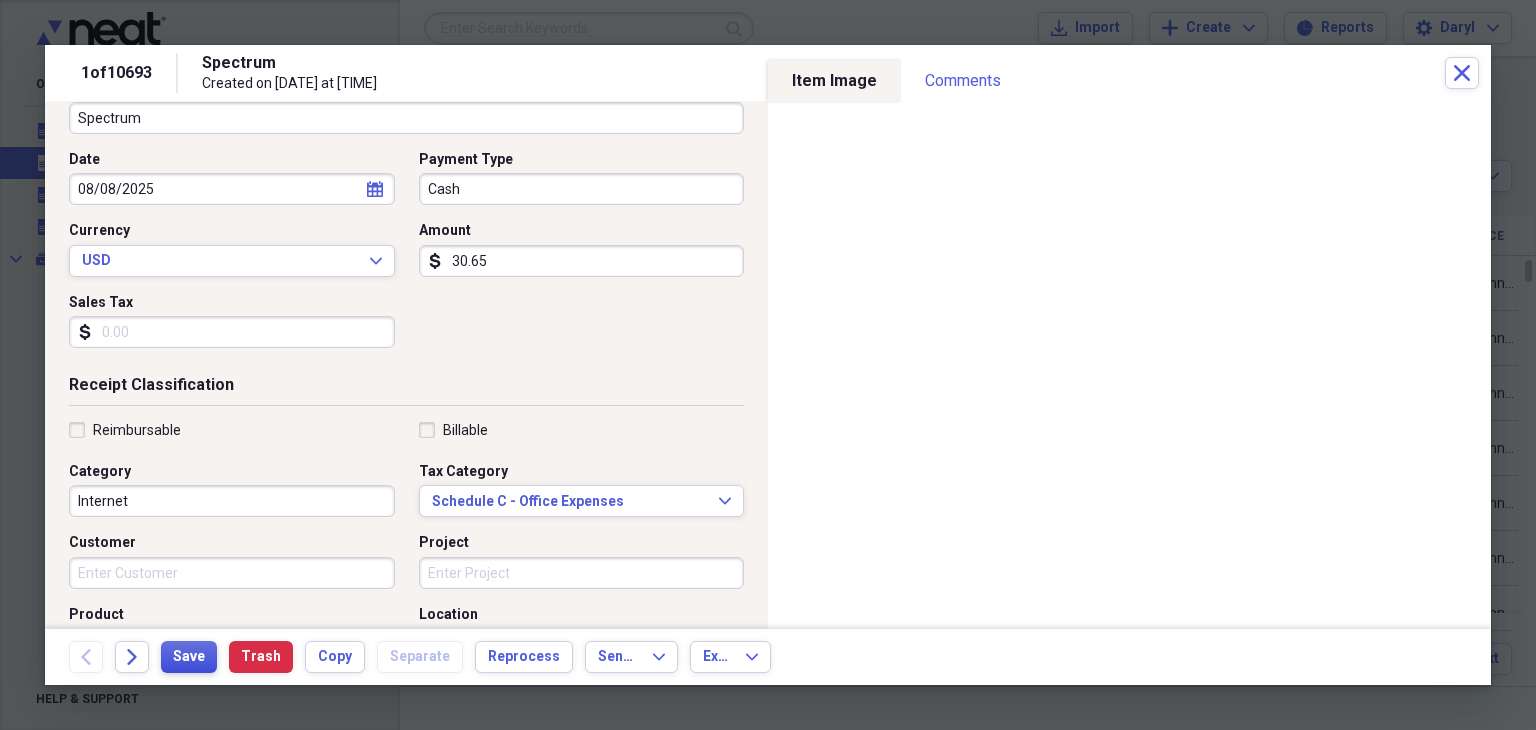 scroll, scrollTop: 0, scrollLeft: 0, axis: both 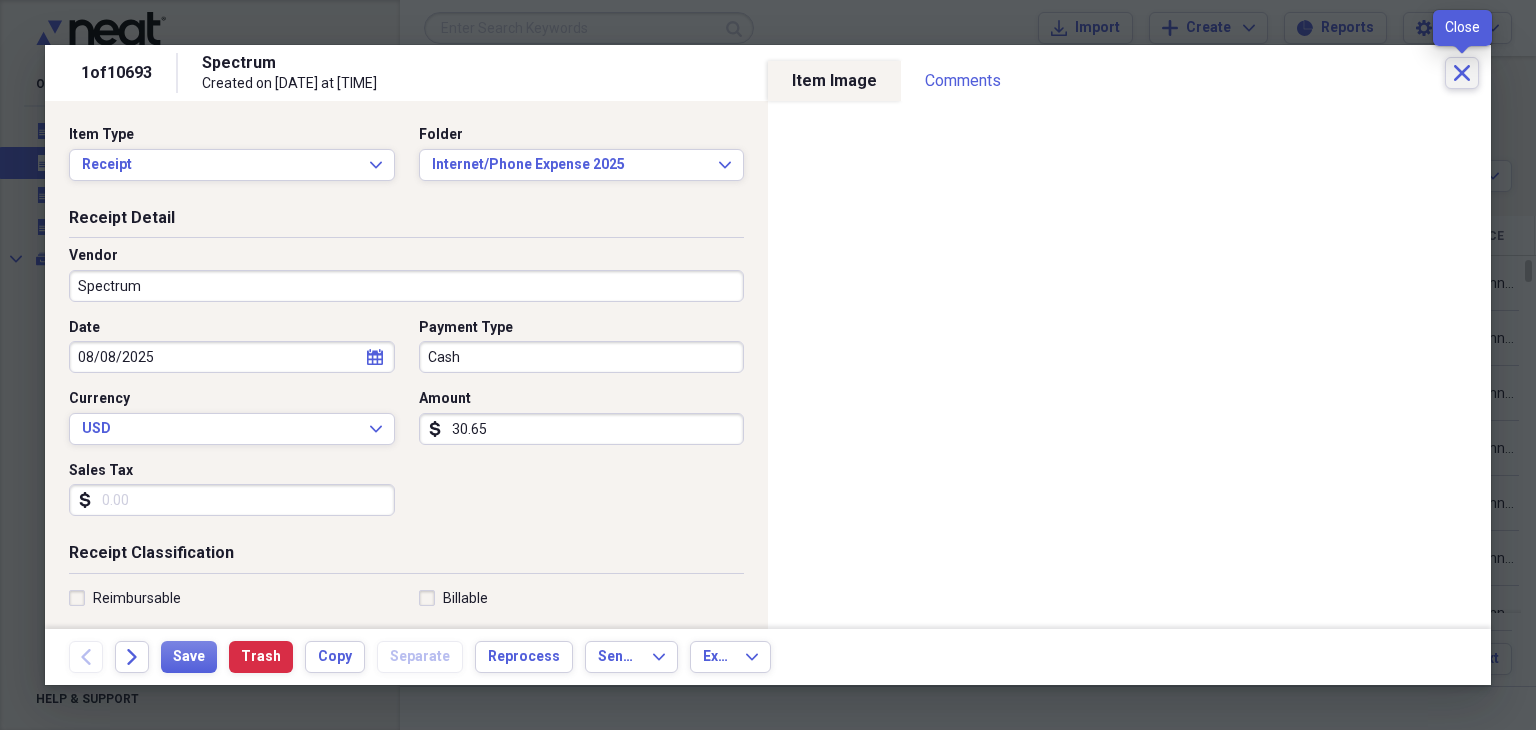 click on "Close" at bounding box center [1462, 73] 